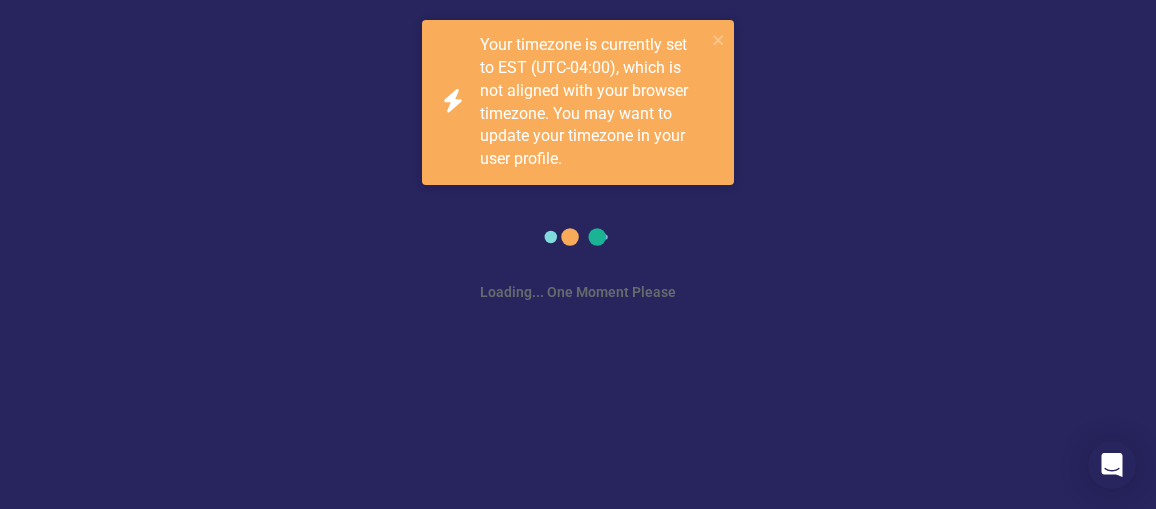 scroll, scrollTop: 0, scrollLeft: 0, axis: both 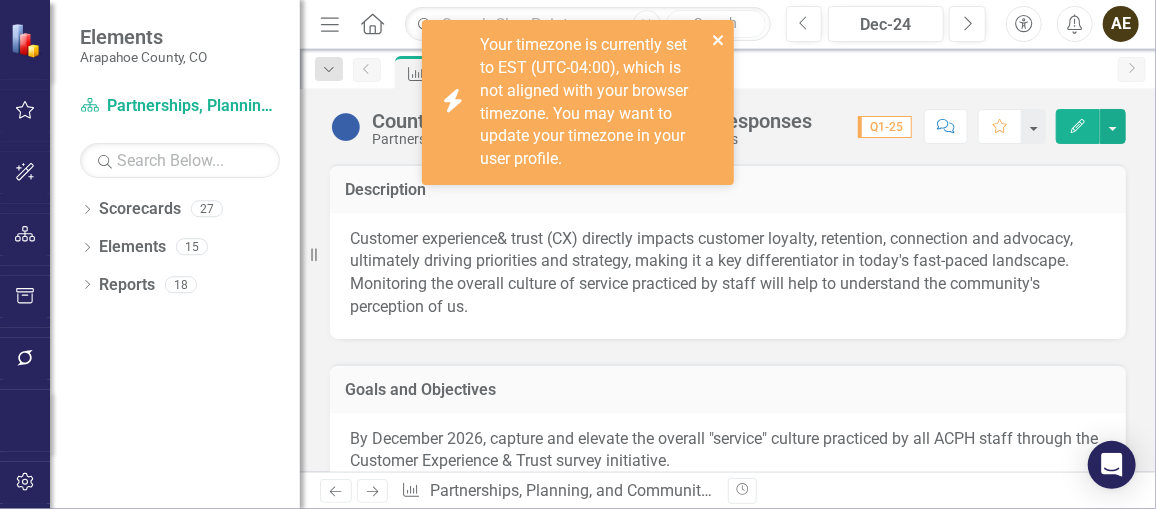 click 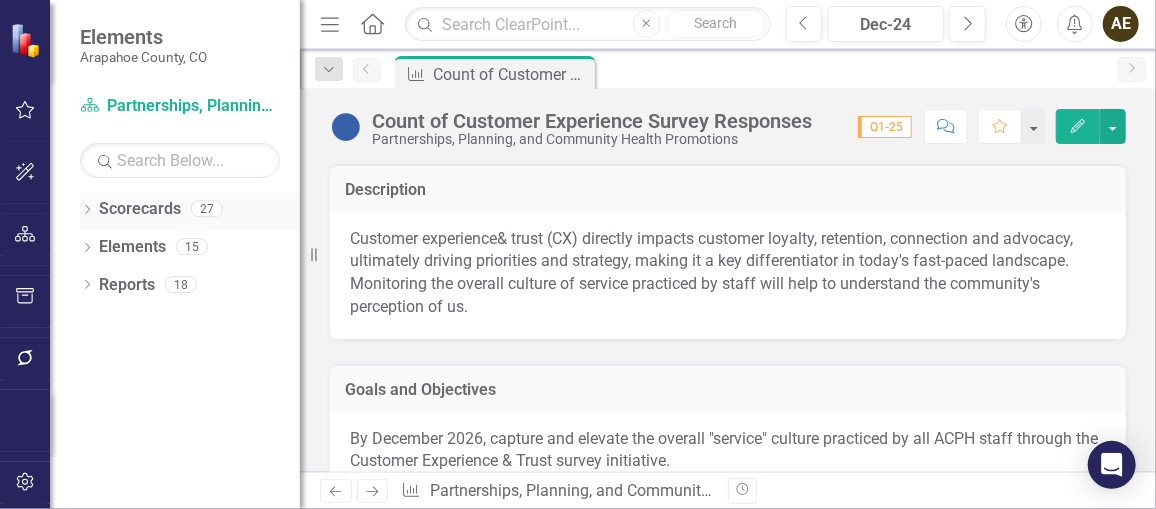 click on "Dropdown" 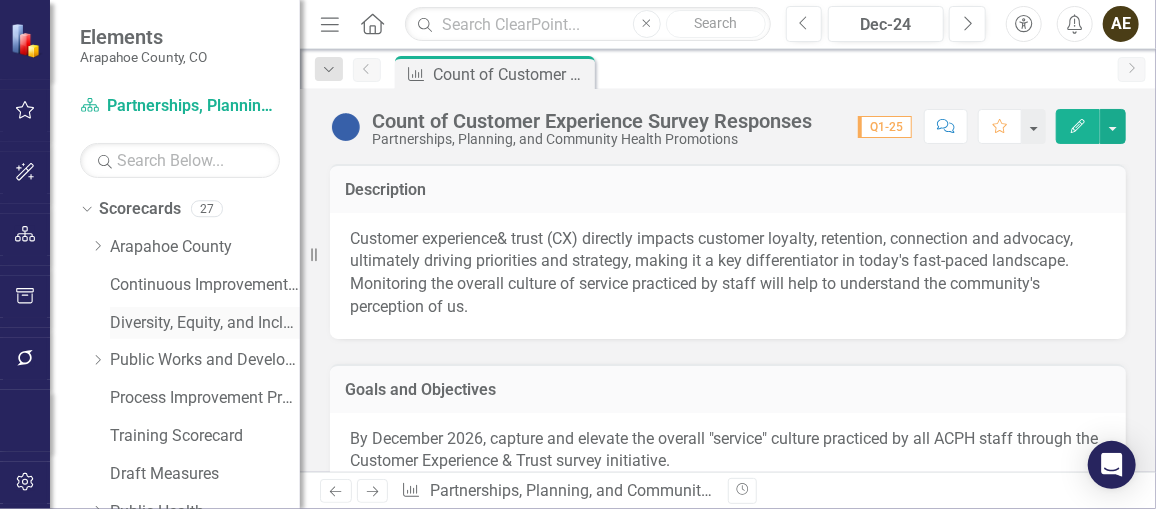 scroll, scrollTop: 137, scrollLeft: 0, axis: vertical 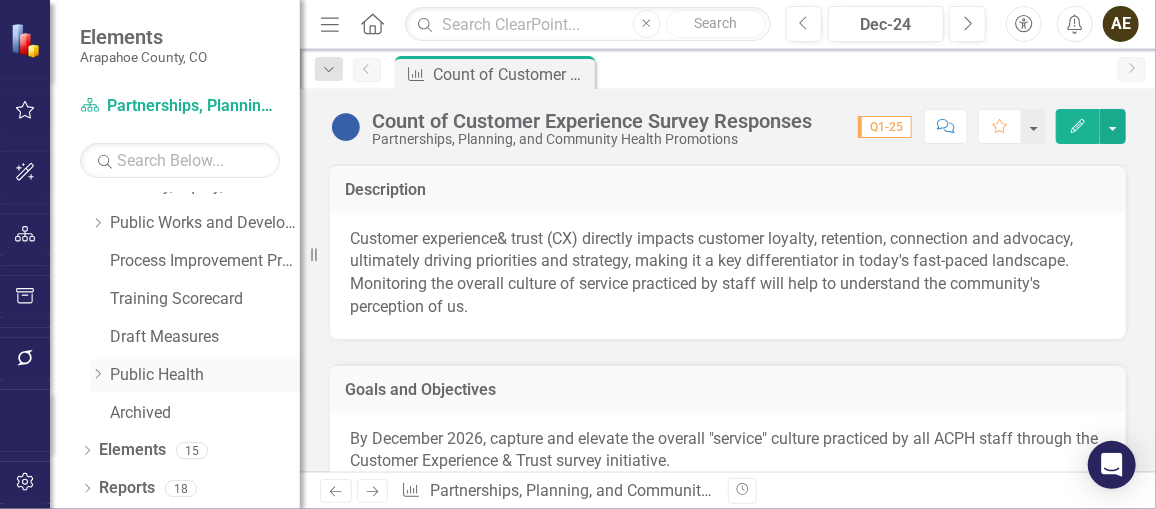 click on "Dropdown" 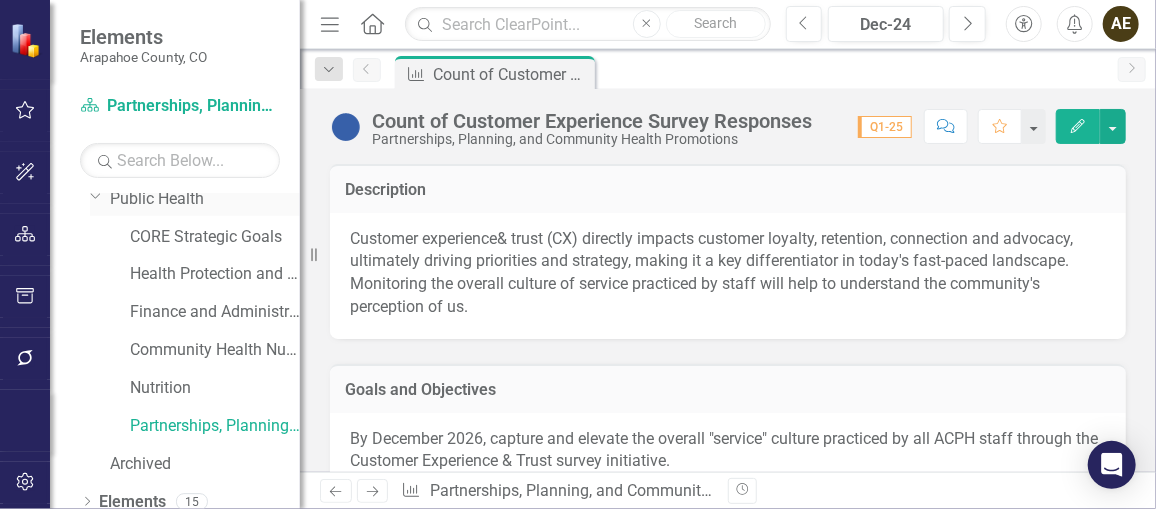 scroll, scrollTop: 321, scrollLeft: 0, axis: vertical 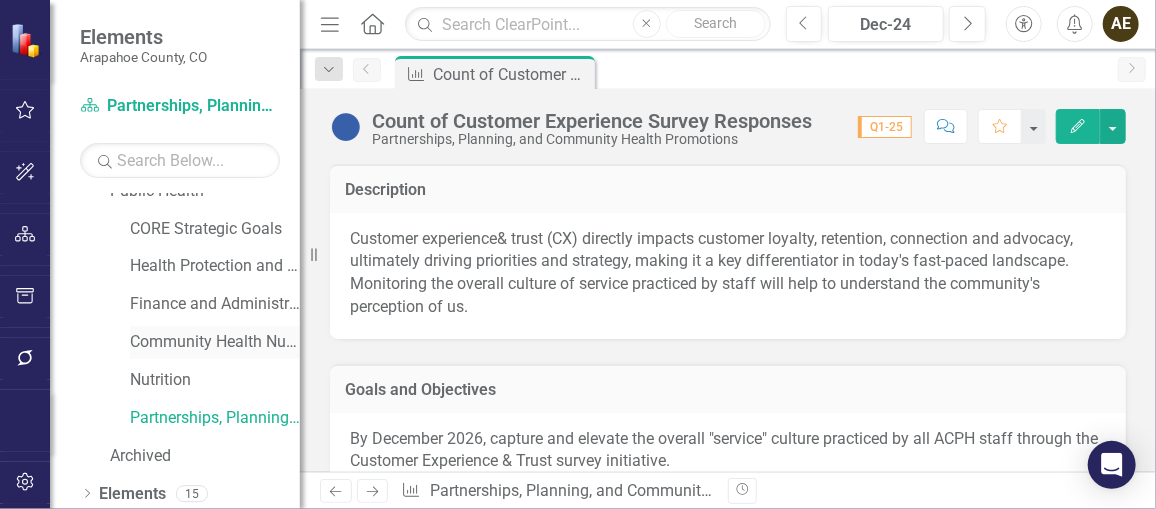 click on "Community Health Nursing" at bounding box center (215, 342) 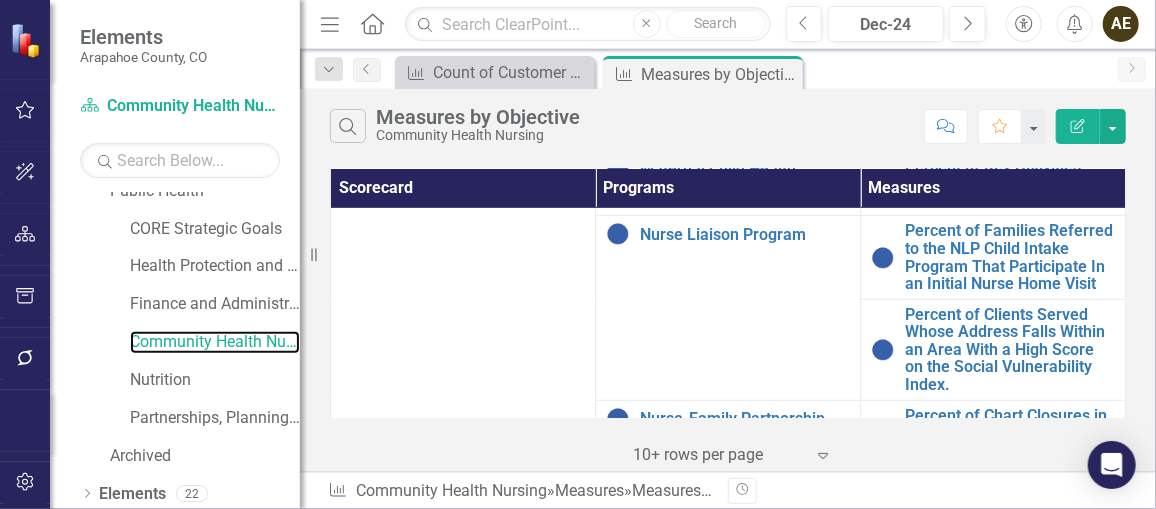 scroll, scrollTop: 464, scrollLeft: 0, axis: vertical 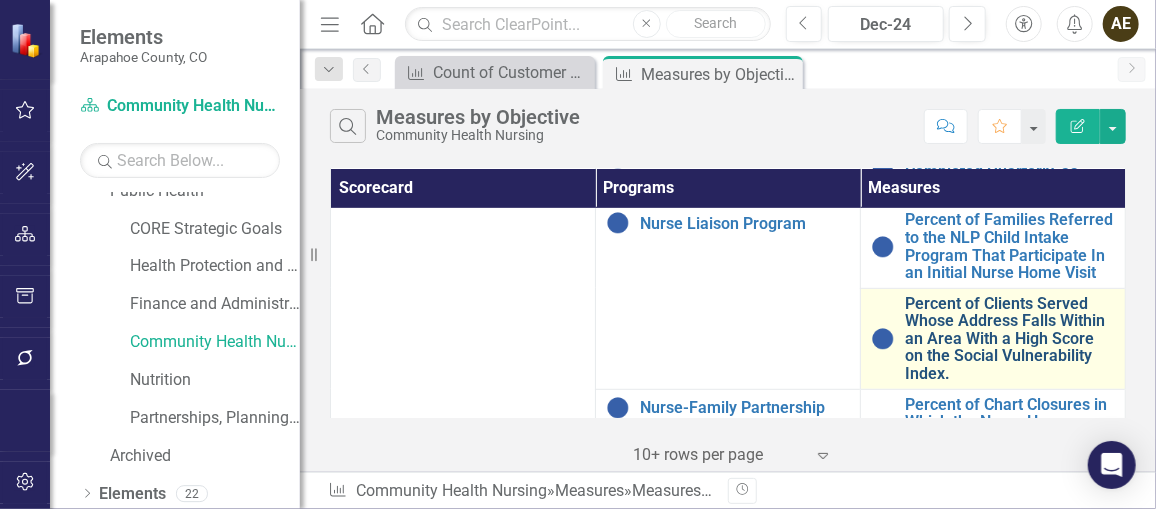 click on "Percent of Clients Served Whose Address Falls Within an Area With a High Score on the Social Vulnerability Index." at bounding box center [1010, 339] 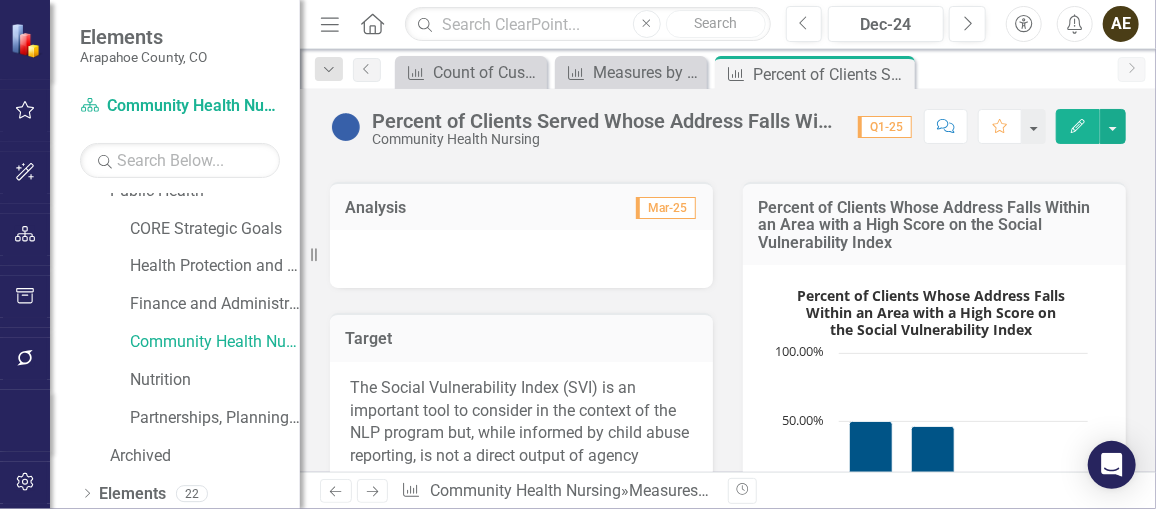 scroll, scrollTop: 732, scrollLeft: 0, axis: vertical 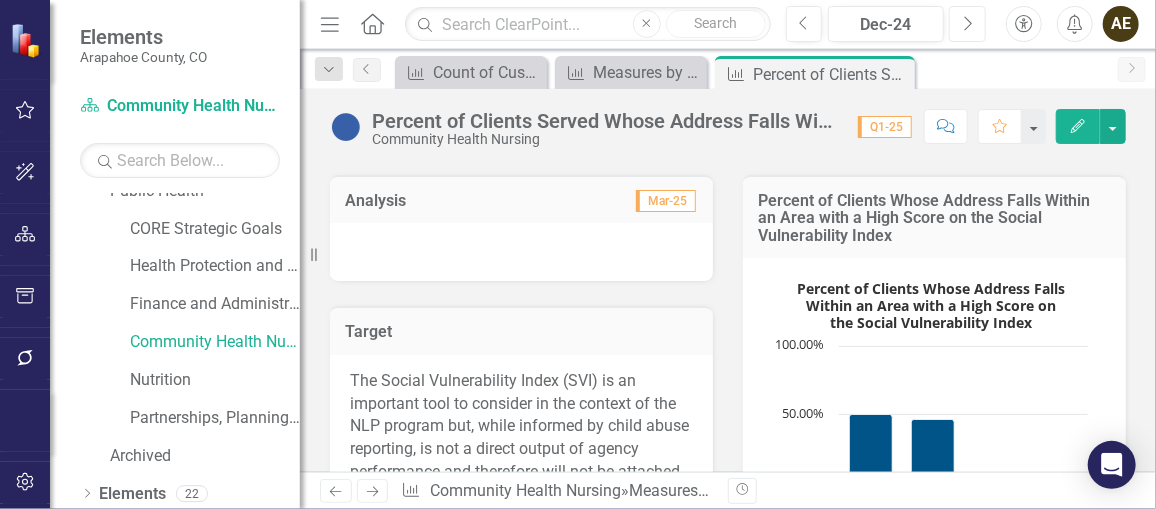 click on "Next" 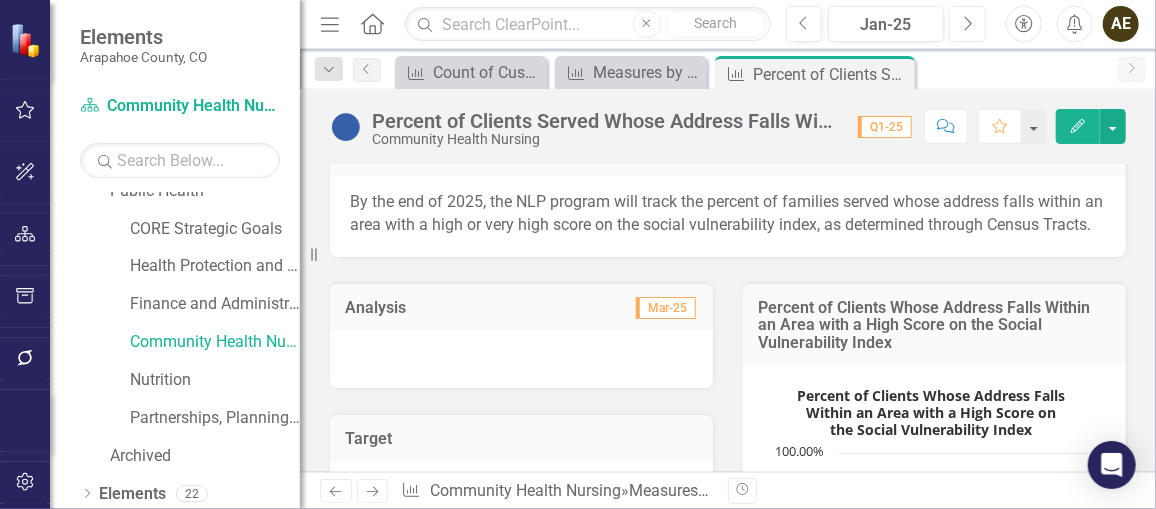 scroll, scrollTop: 701, scrollLeft: 0, axis: vertical 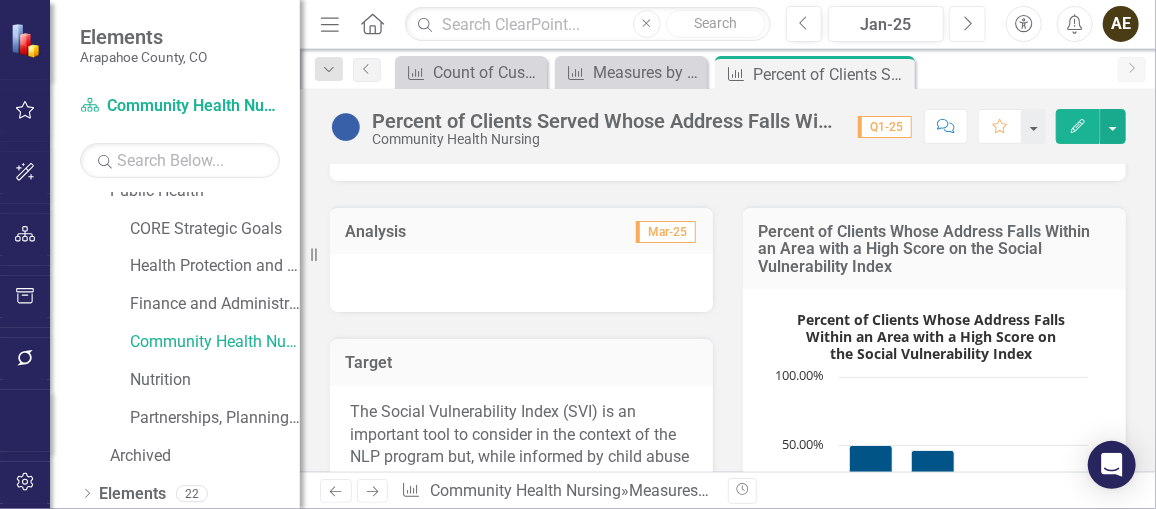 click on "Next" at bounding box center (967, 24) 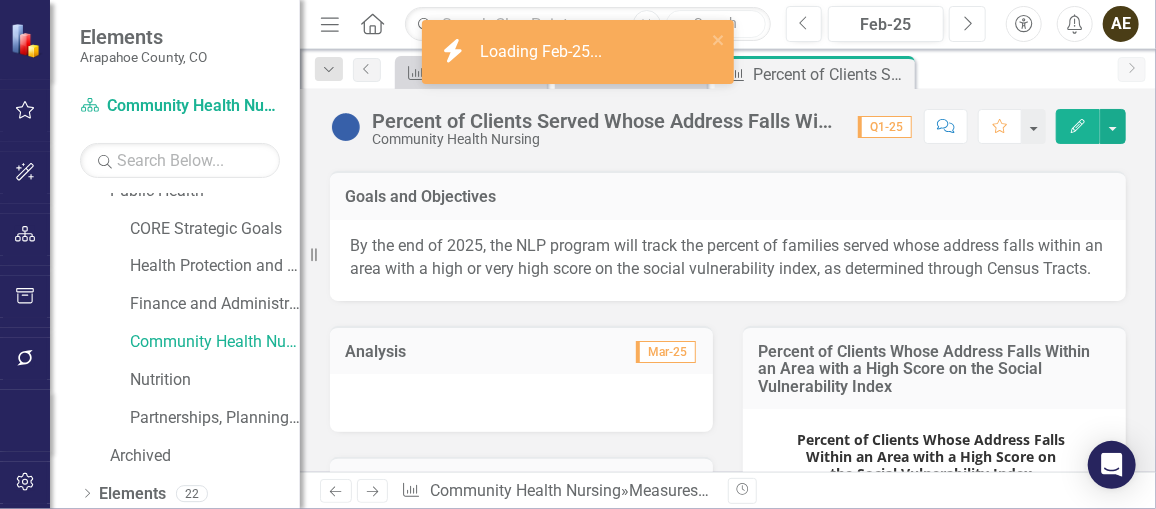 scroll, scrollTop: 607, scrollLeft: 0, axis: vertical 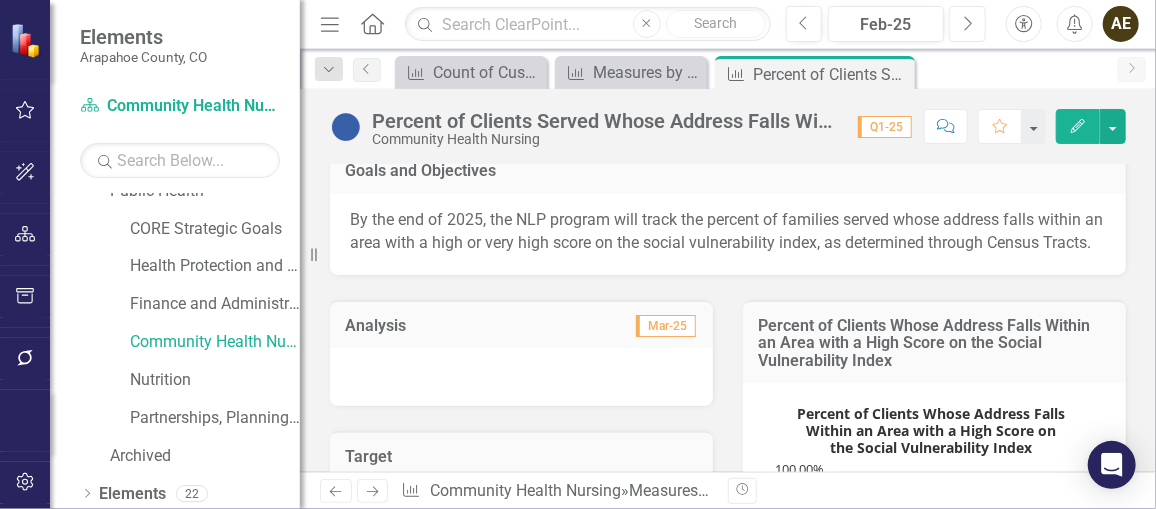 click on "Next" 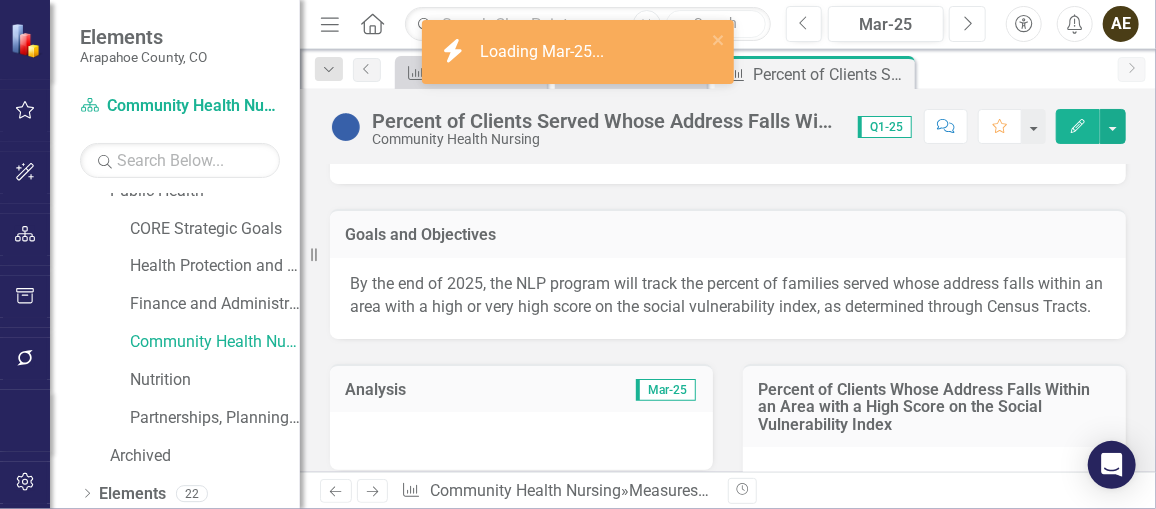 scroll, scrollTop: 688, scrollLeft: 0, axis: vertical 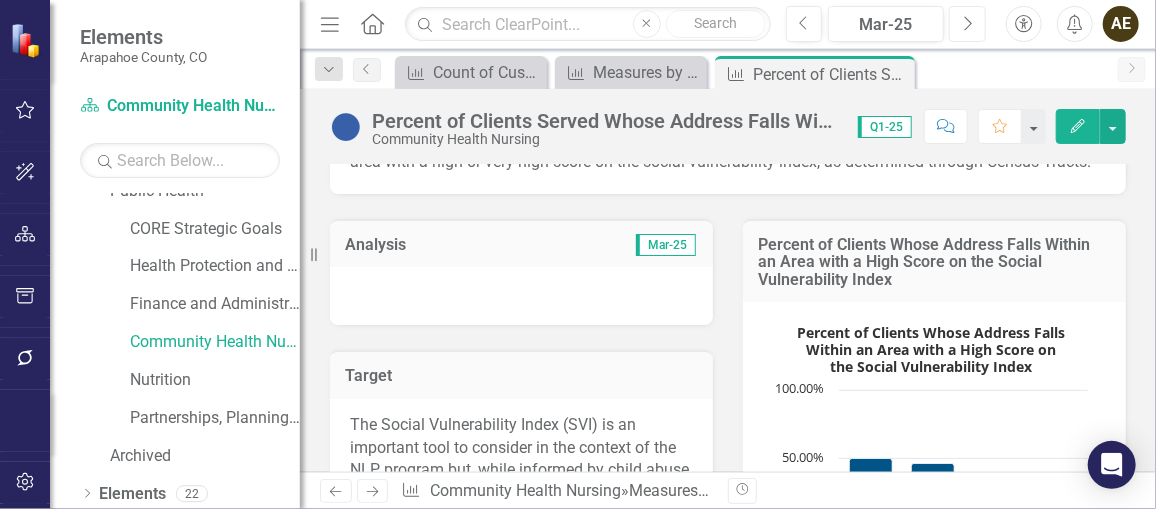 click on "Next" 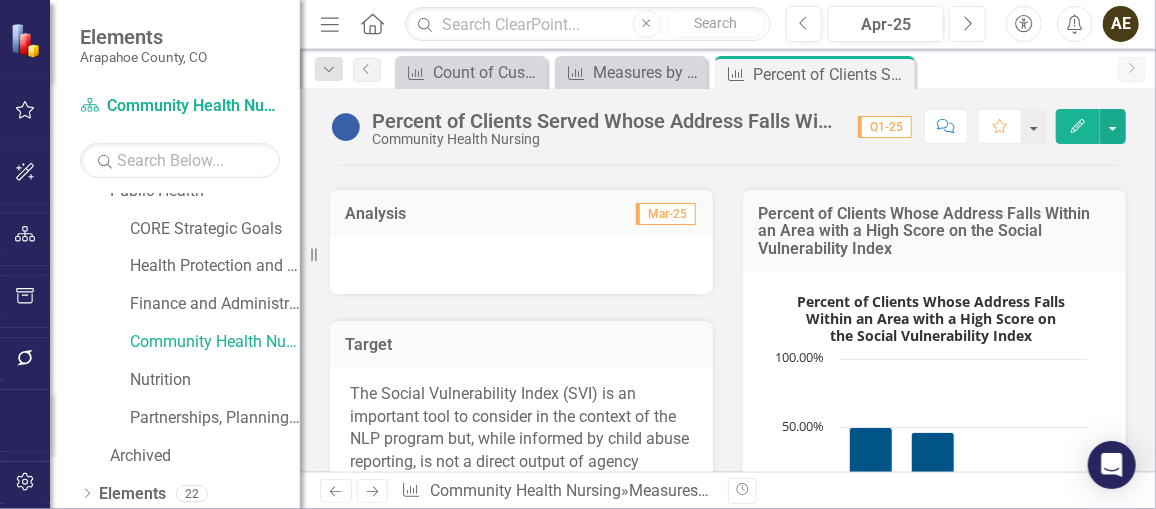 scroll, scrollTop: 738, scrollLeft: 0, axis: vertical 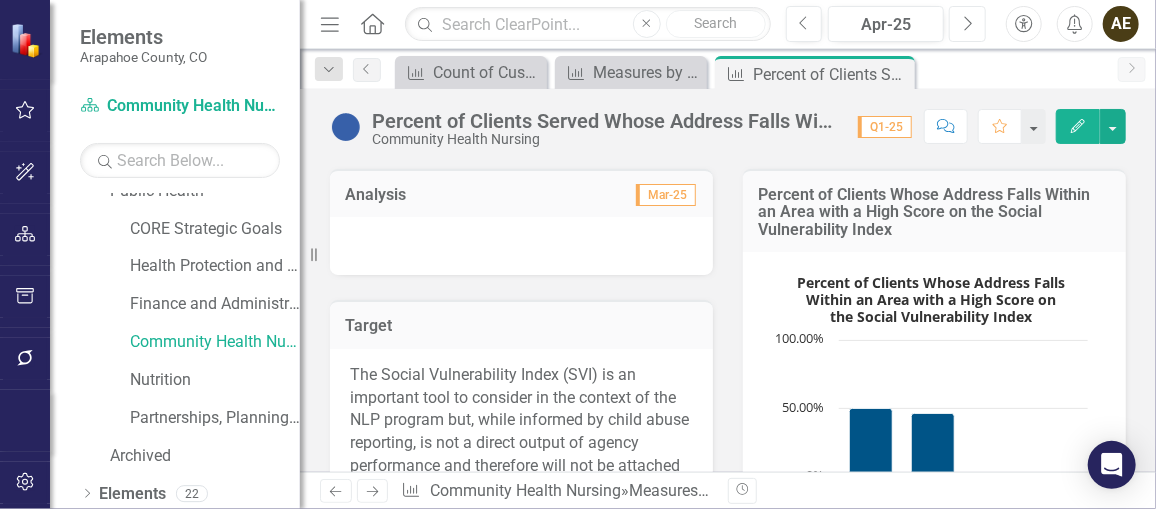 click on "Next" at bounding box center [967, 24] 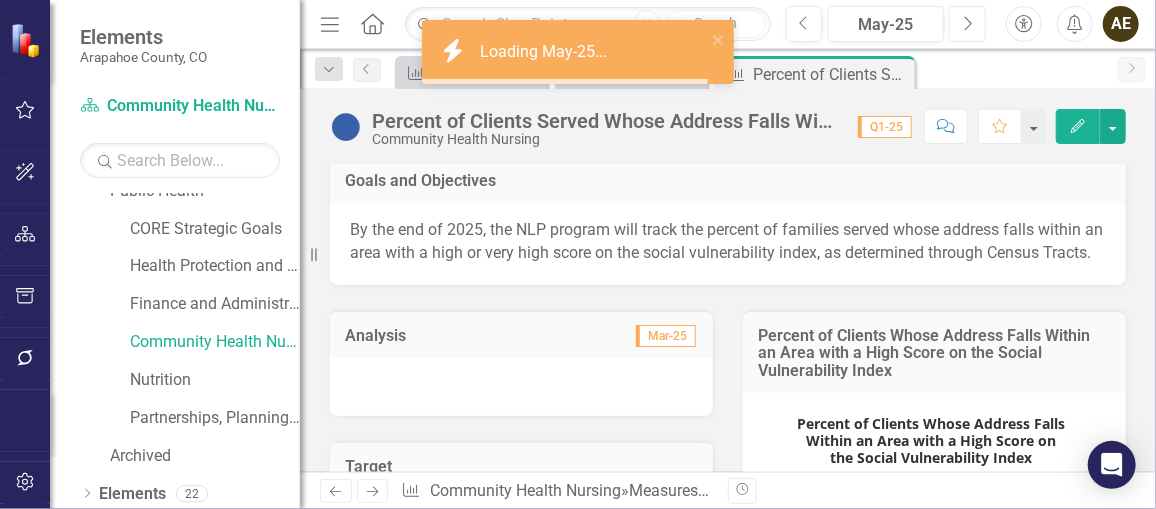 scroll, scrollTop: 596, scrollLeft: 0, axis: vertical 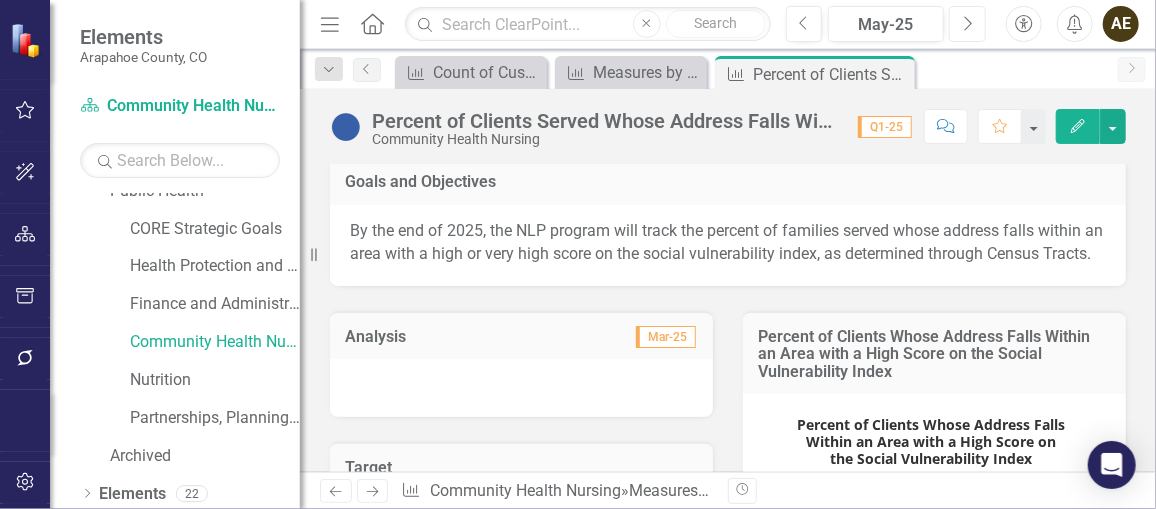 click on "Next" at bounding box center [967, 24] 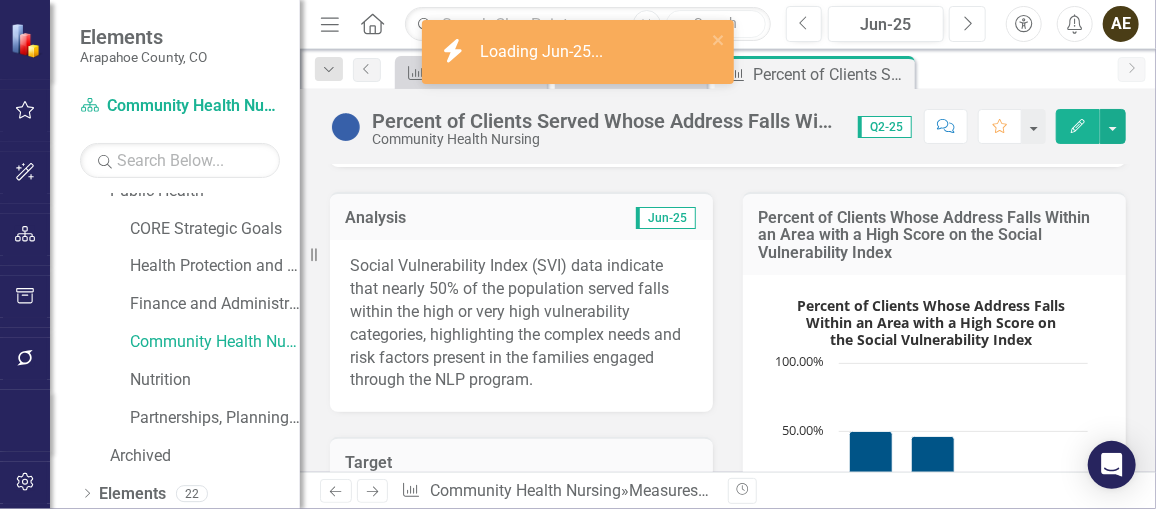 scroll, scrollTop: 721, scrollLeft: 0, axis: vertical 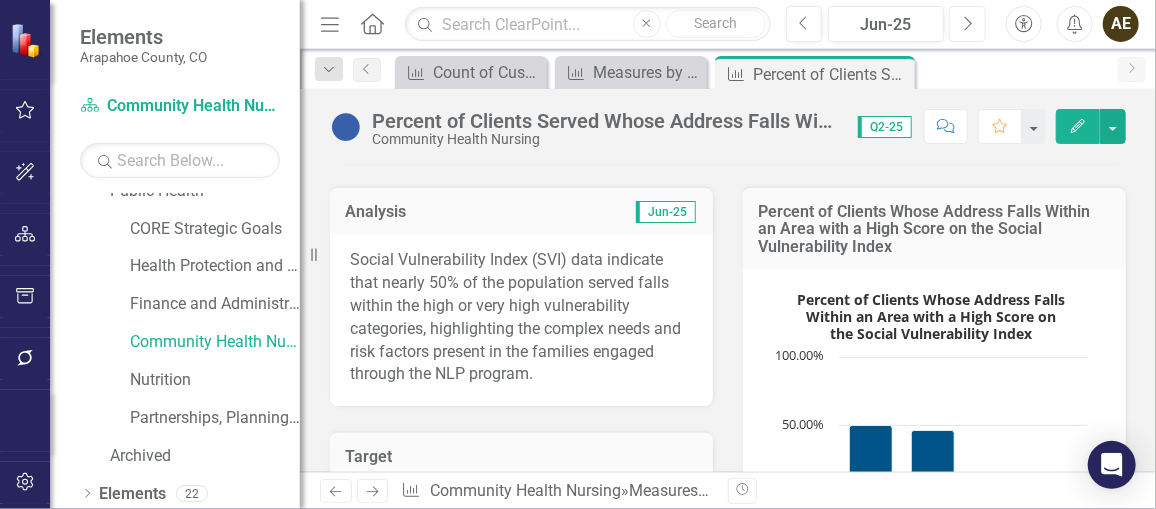 click on "Next" 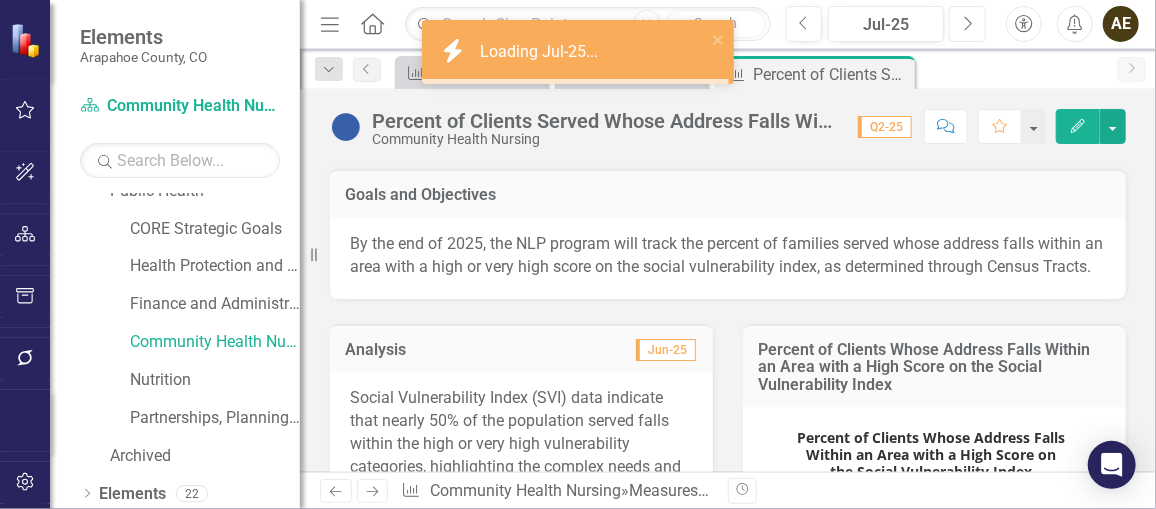 scroll, scrollTop: 645, scrollLeft: 0, axis: vertical 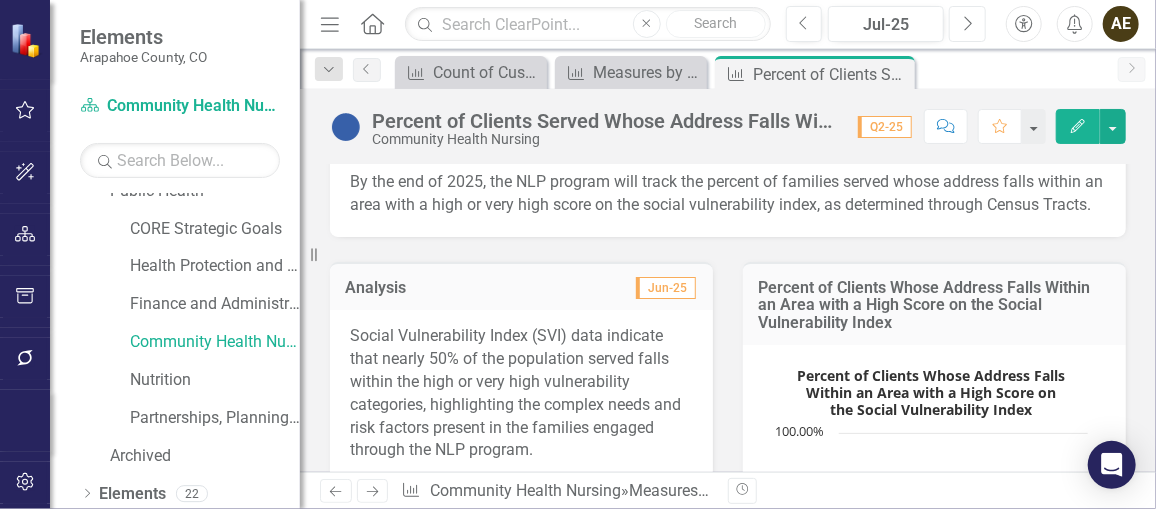 click on "Next" at bounding box center [967, 24] 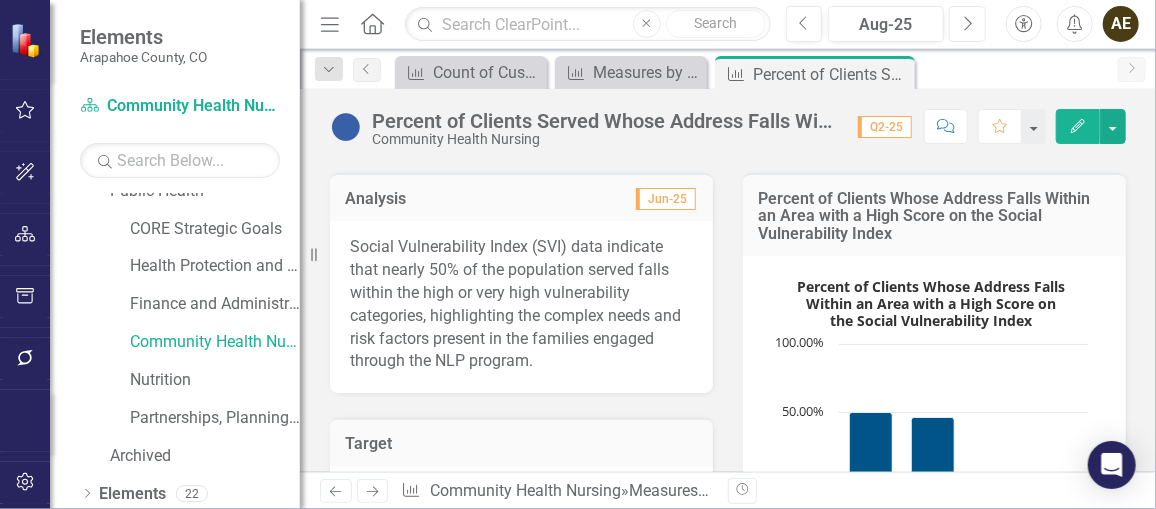 scroll, scrollTop: 735, scrollLeft: 0, axis: vertical 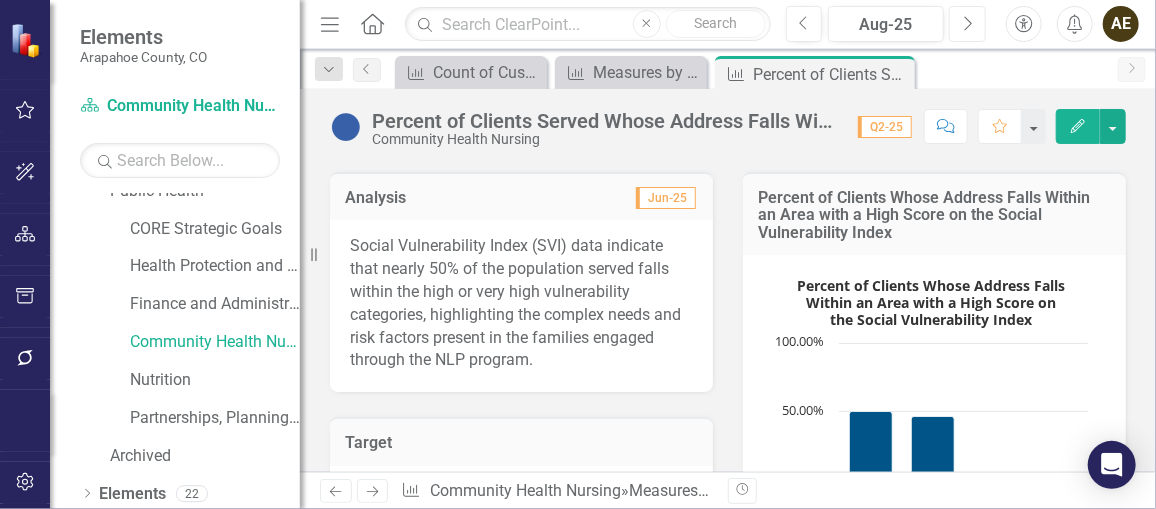 click on "Next" 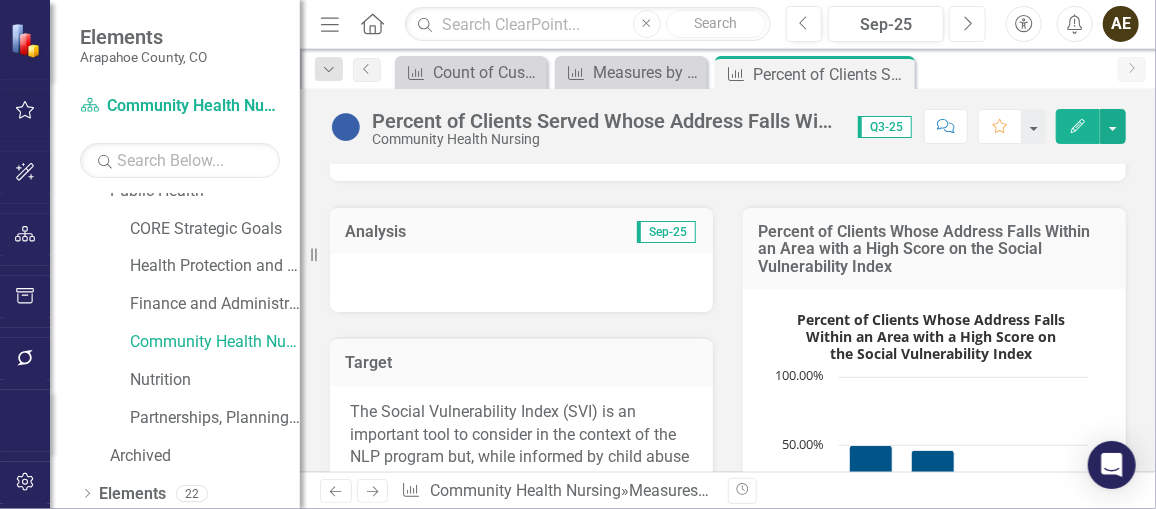 scroll, scrollTop: 701, scrollLeft: 0, axis: vertical 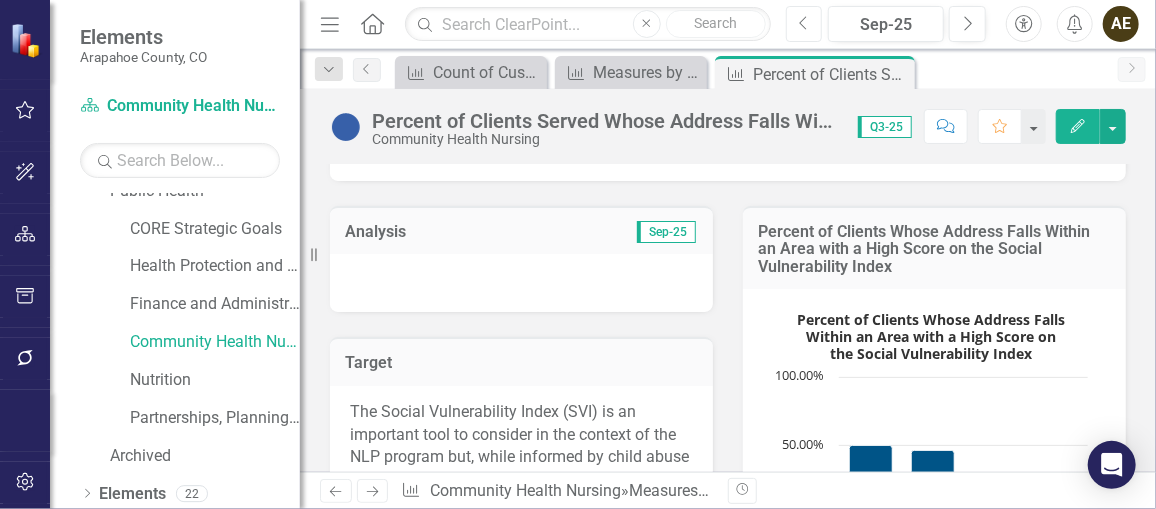 click on "Previous" at bounding box center (804, 24) 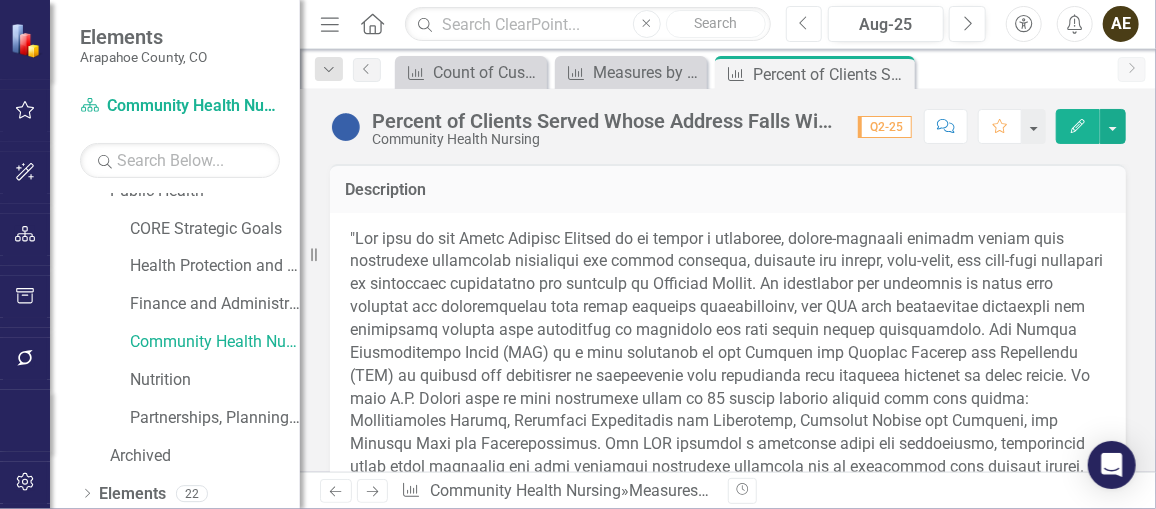 click on "Previous" at bounding box center (804, 24) 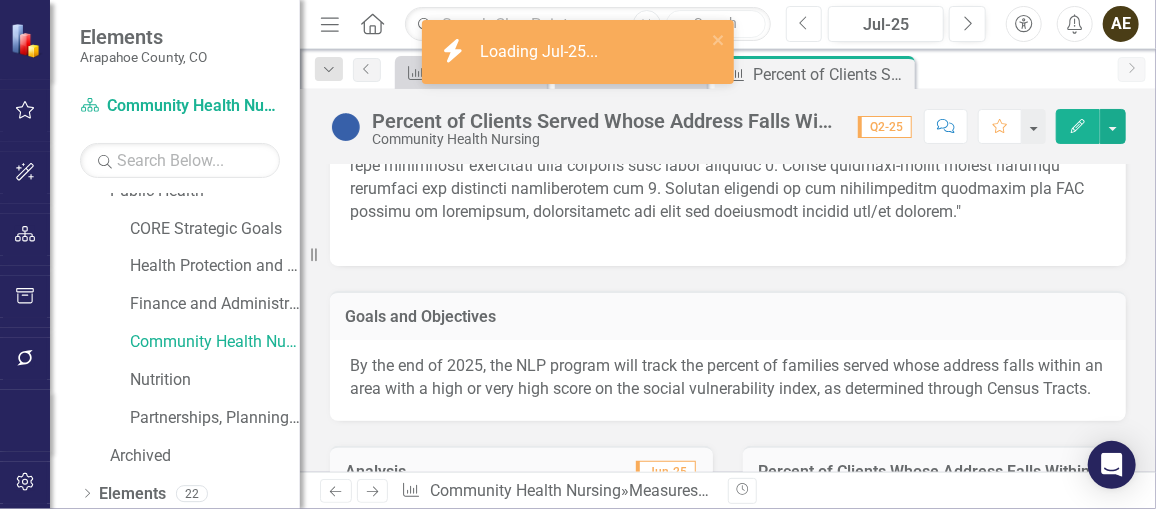 scroll, scrollTop: 461, scrollLeft: 0, axis: vertical 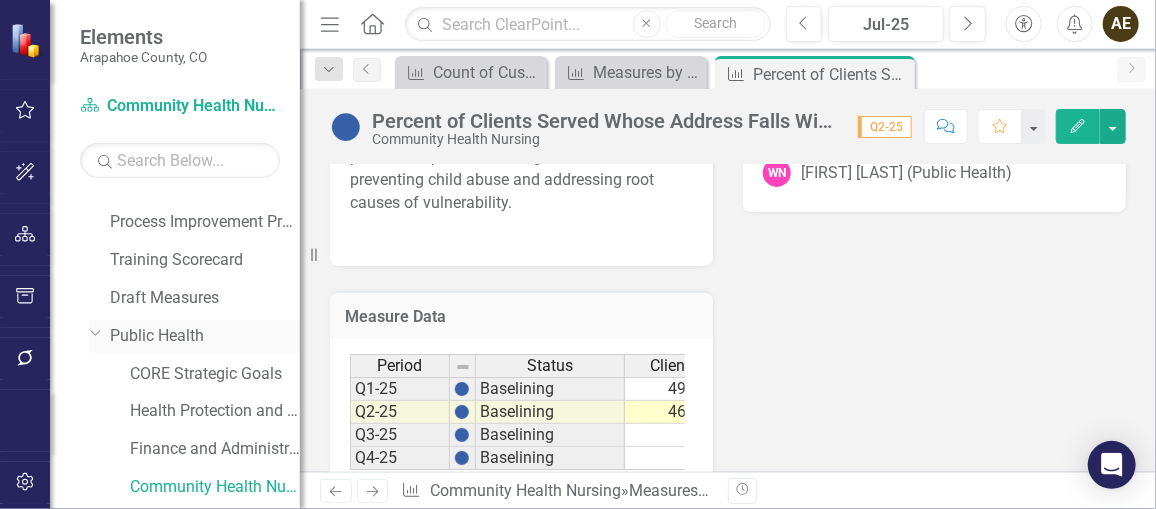 click on "Public Health" at bounding box center (205, 336) 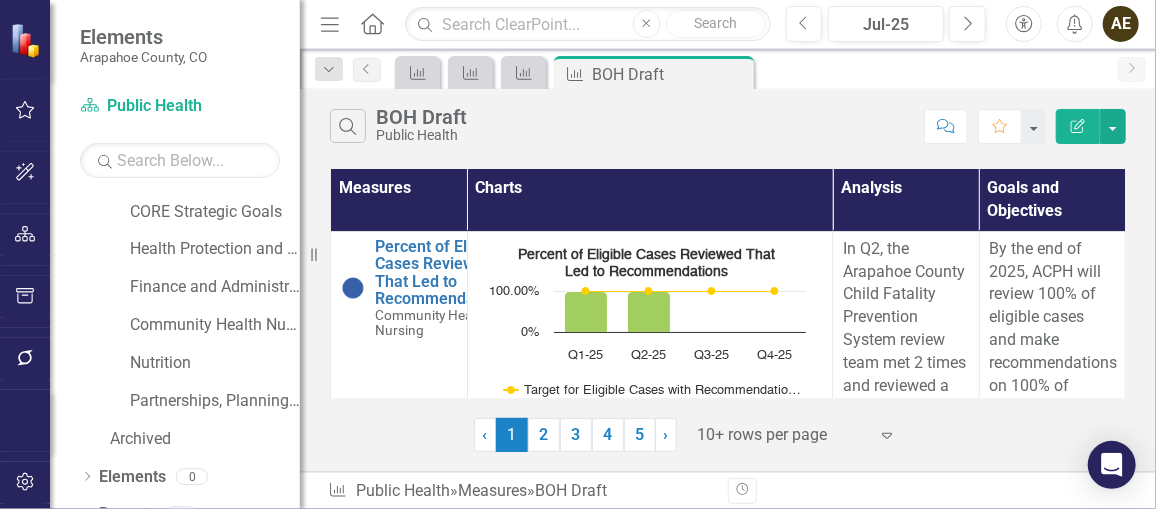 scroll, scrollTop: 364, scrollLeft: 0, axis: vertical 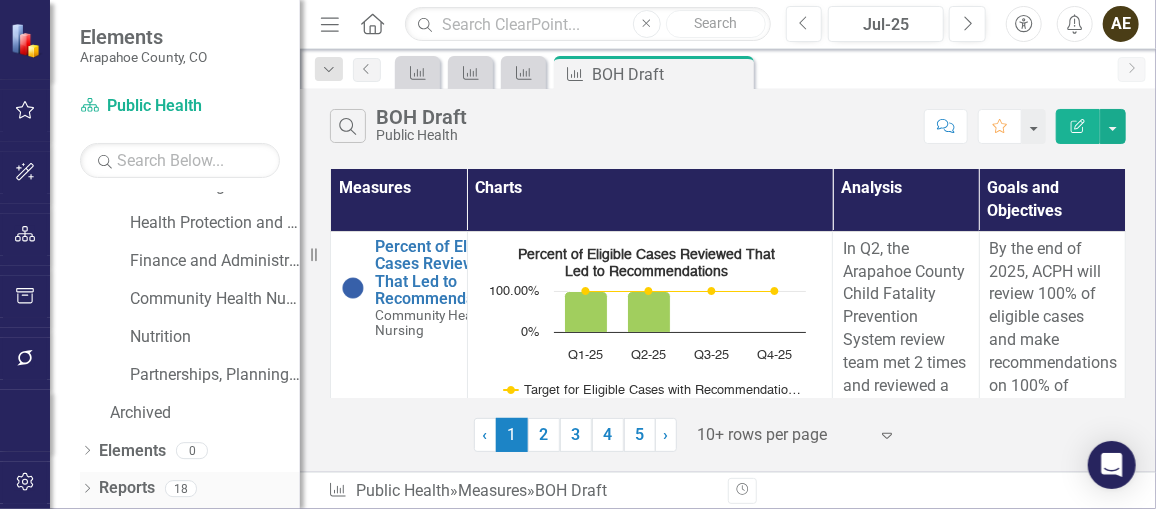 click on "Dropdown" at bounding box center [87, 491] 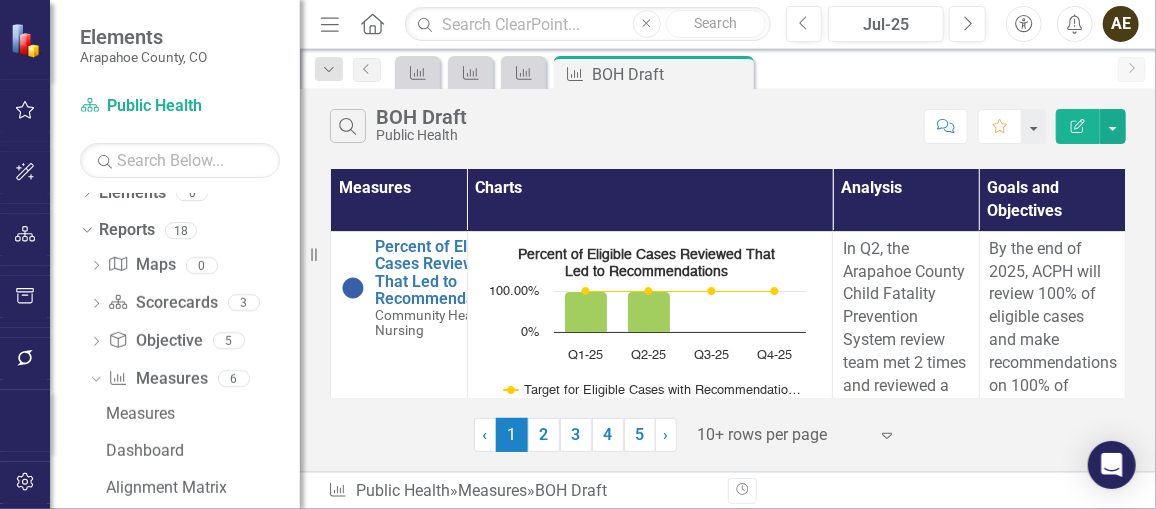 scroll, scrollTop: 626, scrollLeft: 0, axis: vertical 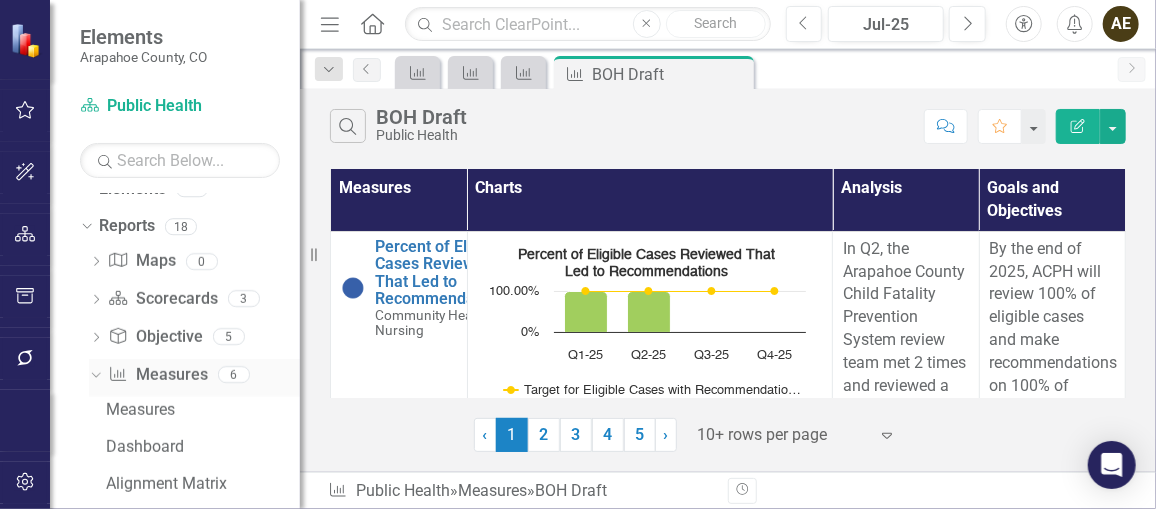 click on "Measure Measures" at bounding box center (157, 375) 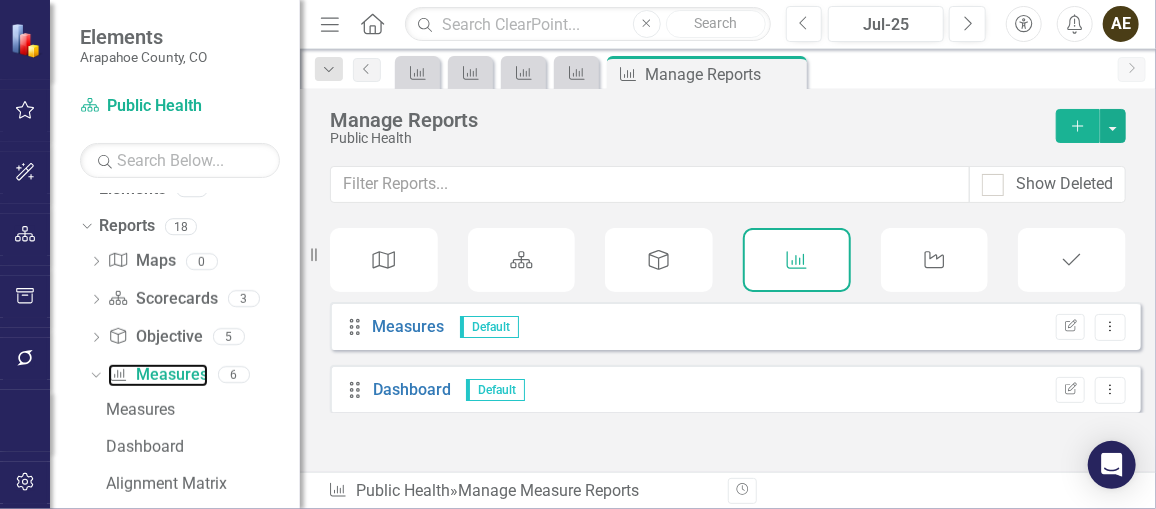 scroll, scrollTop: 0, scrollLeft: 0, axis: both 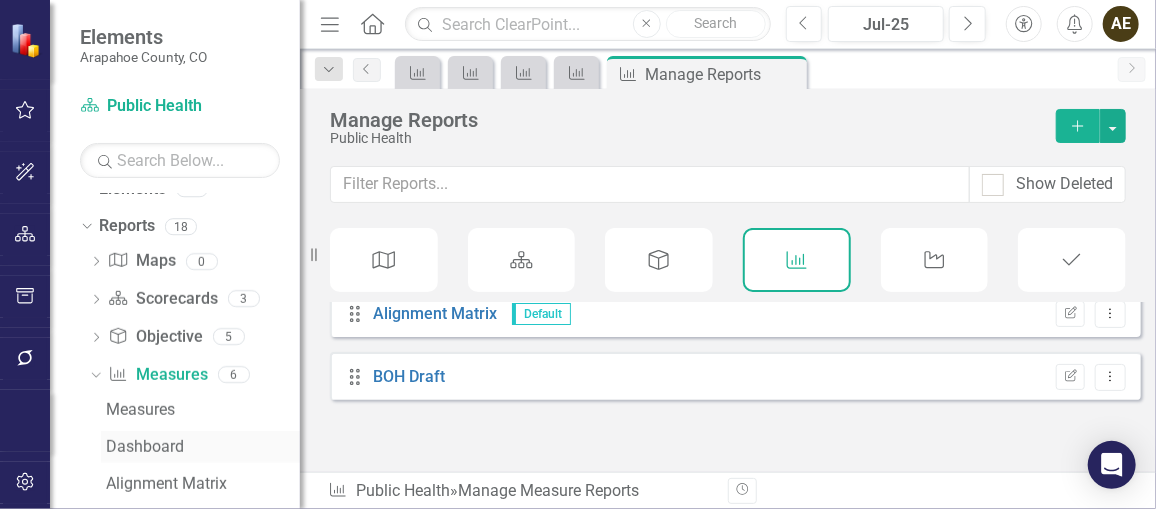 click on "Dashboard" at bounding box center (203, 447) 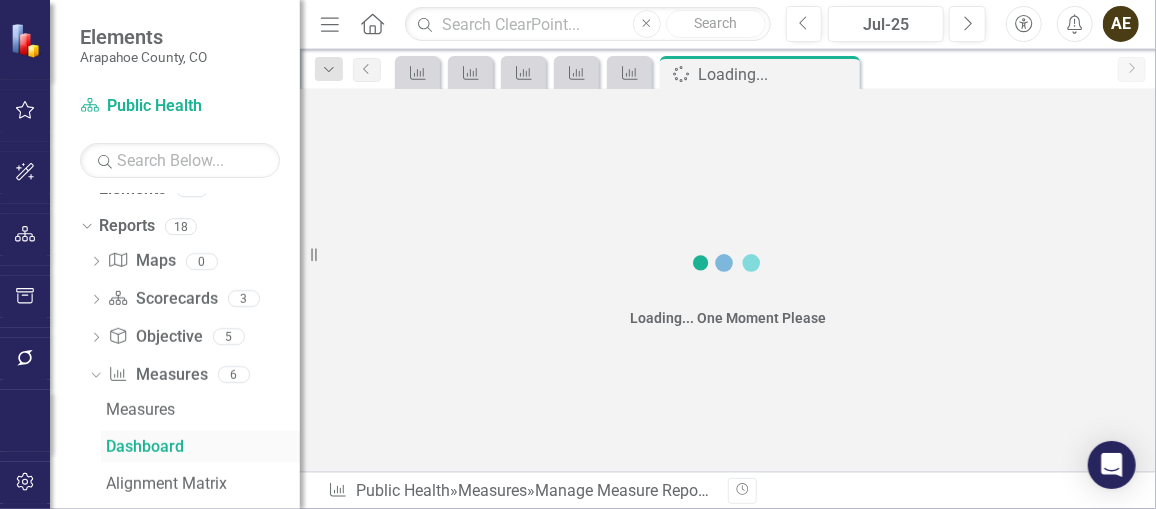 scroll, scrollTop: 578, scrollLeft: 0, axis: vertical 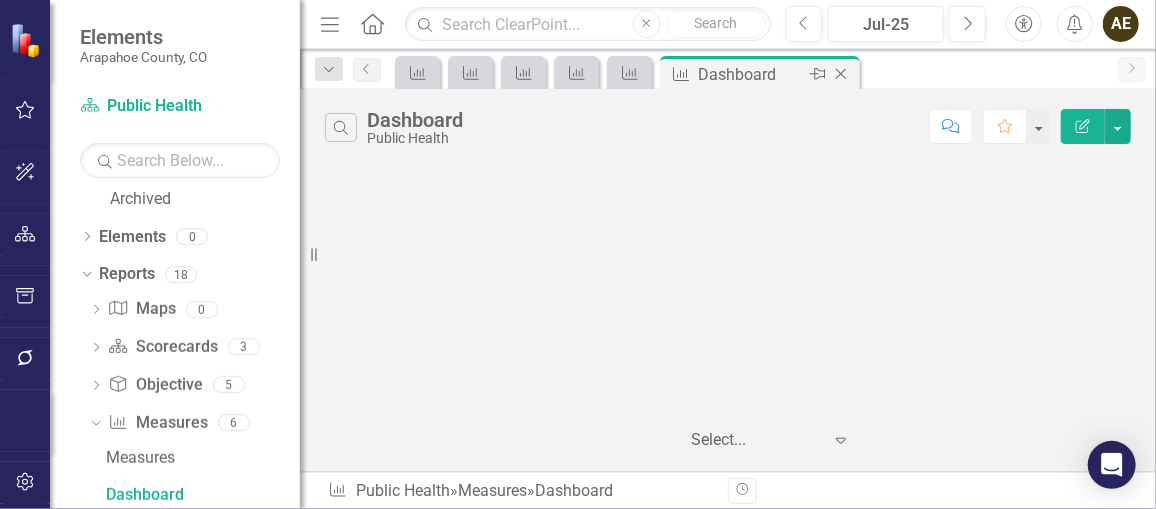 click on "Close" 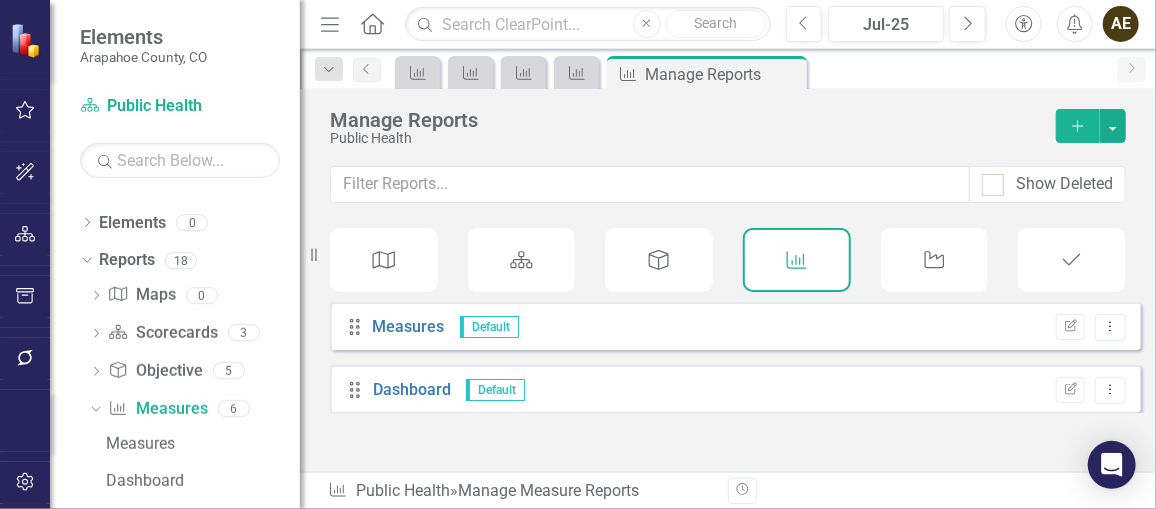 scroll, scrollTop: 586, scrollLeft: 0, axis: vertical 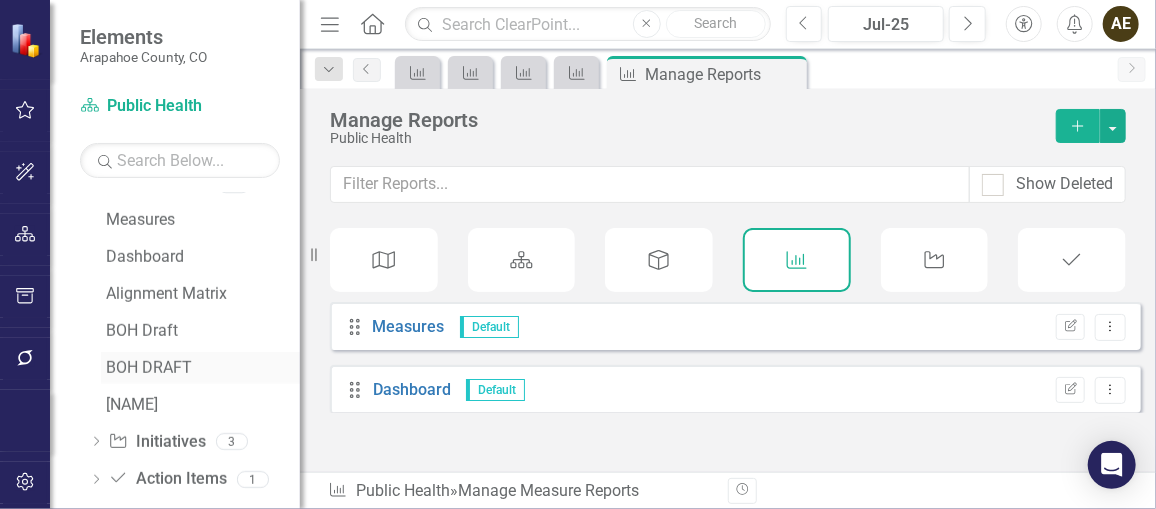 click on "BOH DRAFT" at bounding box center [203, 368] 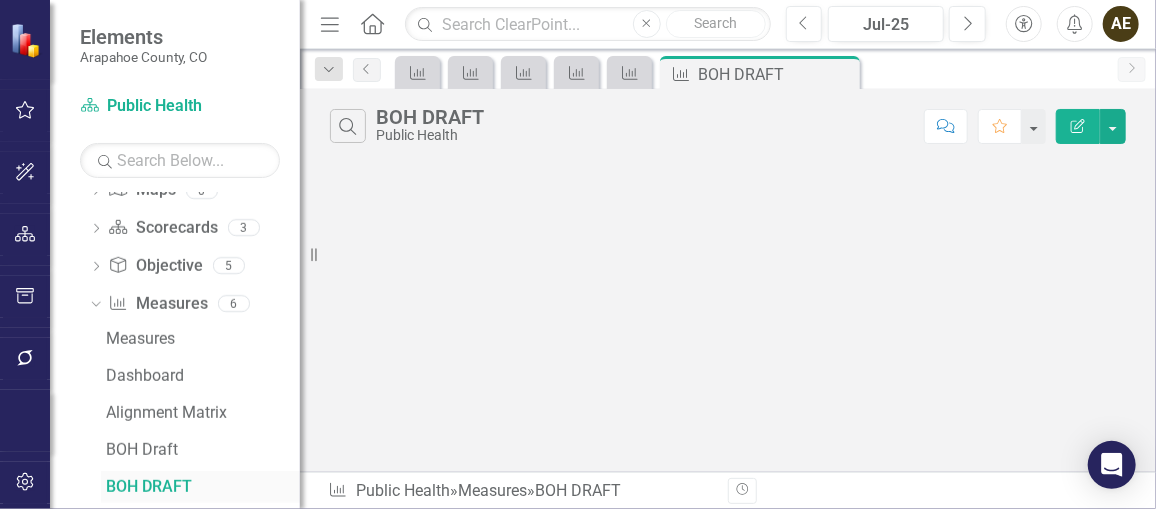 scroll, scrollTop: 690, scrollLeft: 0, axis: vertical 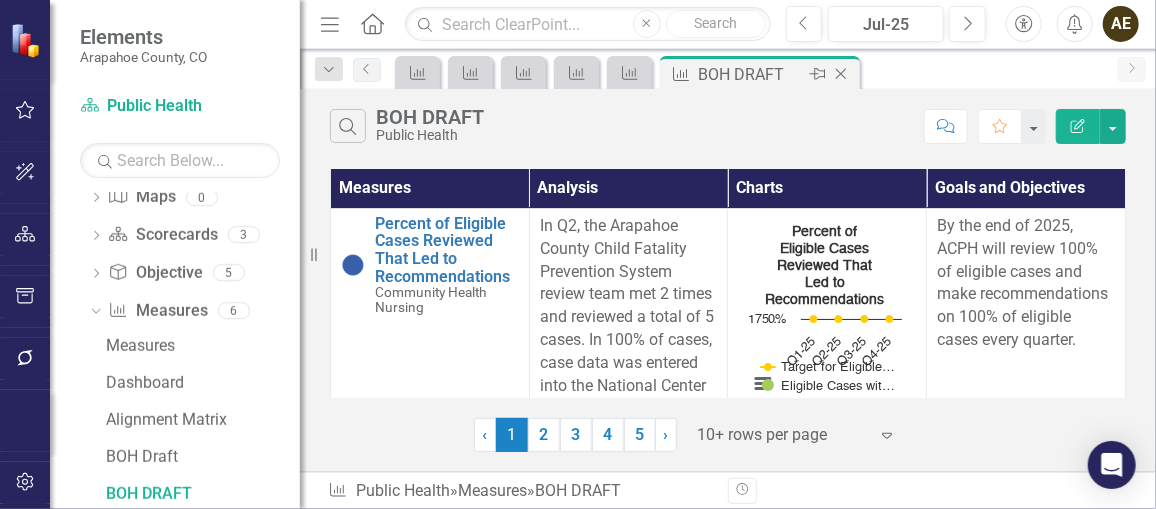 click 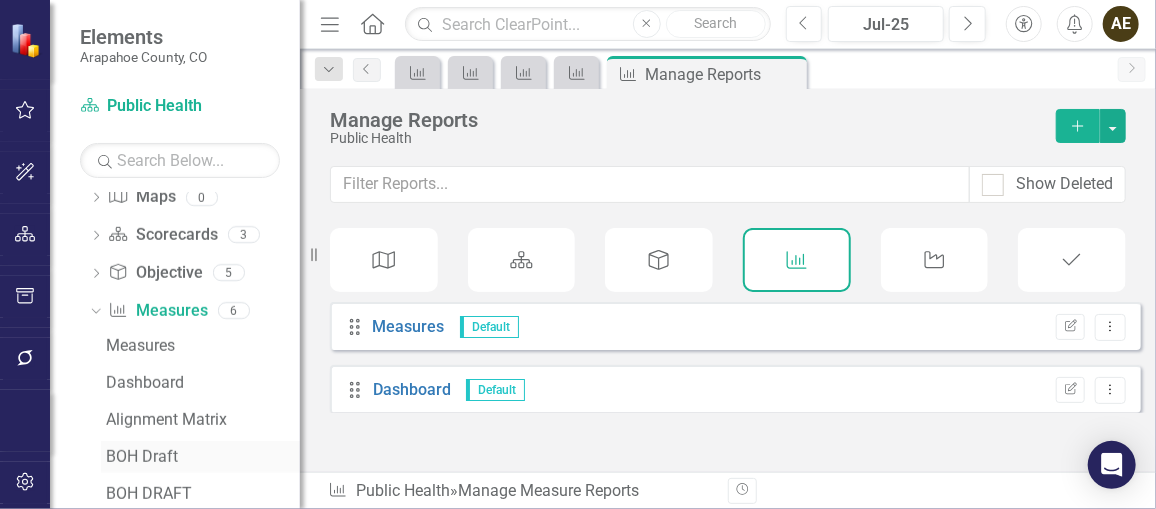 click on "BOH Draft" at bounding box center [200, 457] 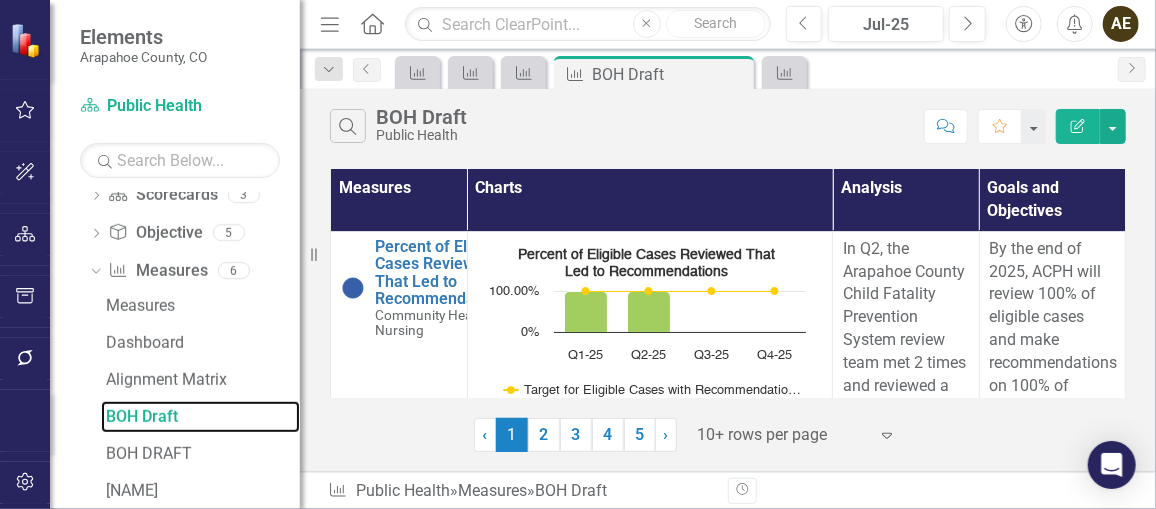 scroll, scrollTop: 657, scrollLeft: 0, axis: vertical 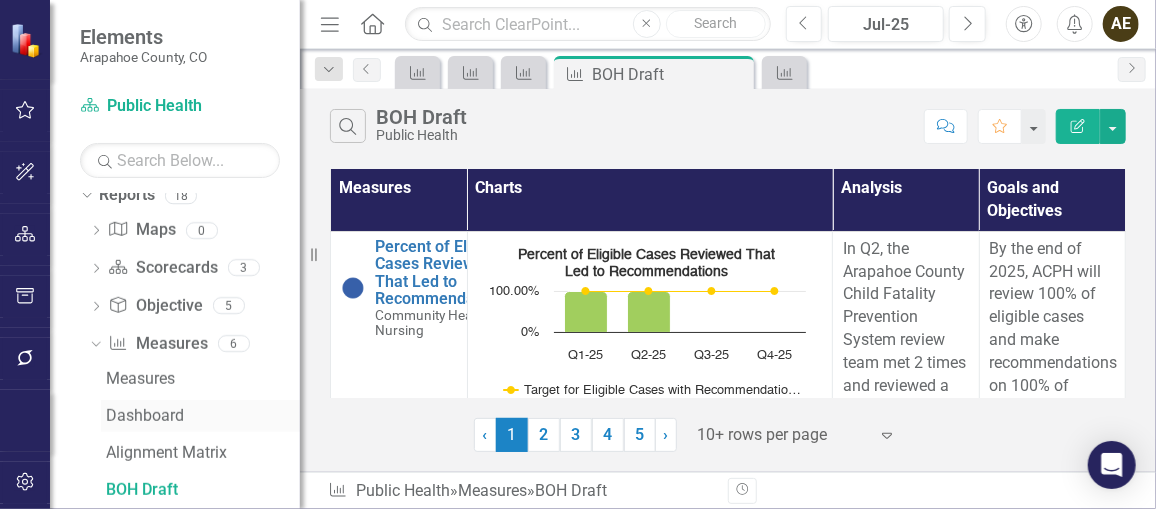 click on "Dashboard" at bounding box center (203, 416) 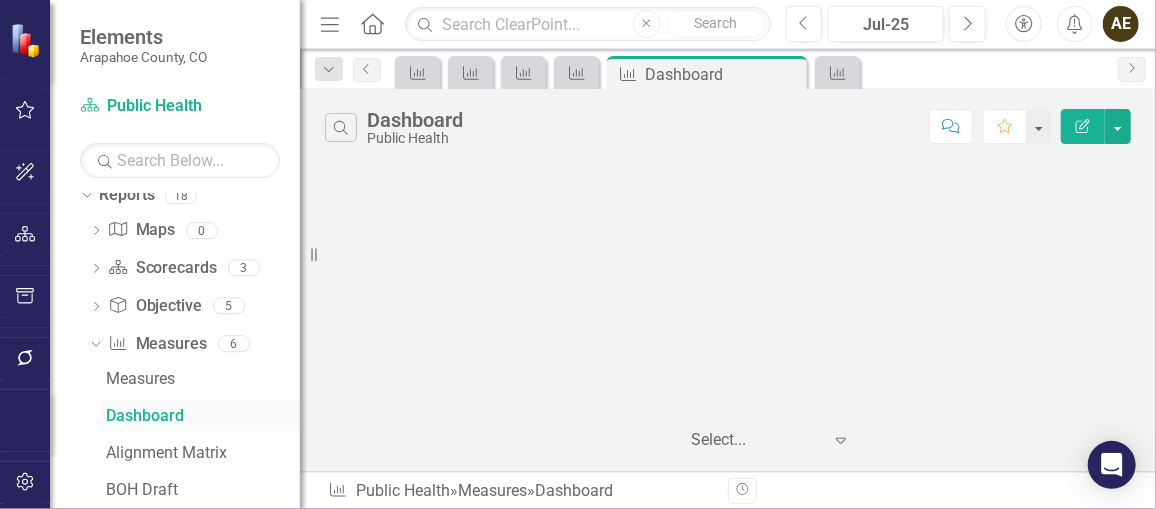 scroll, scrollTop: 578, scrollLeft: 0, axis: vertical 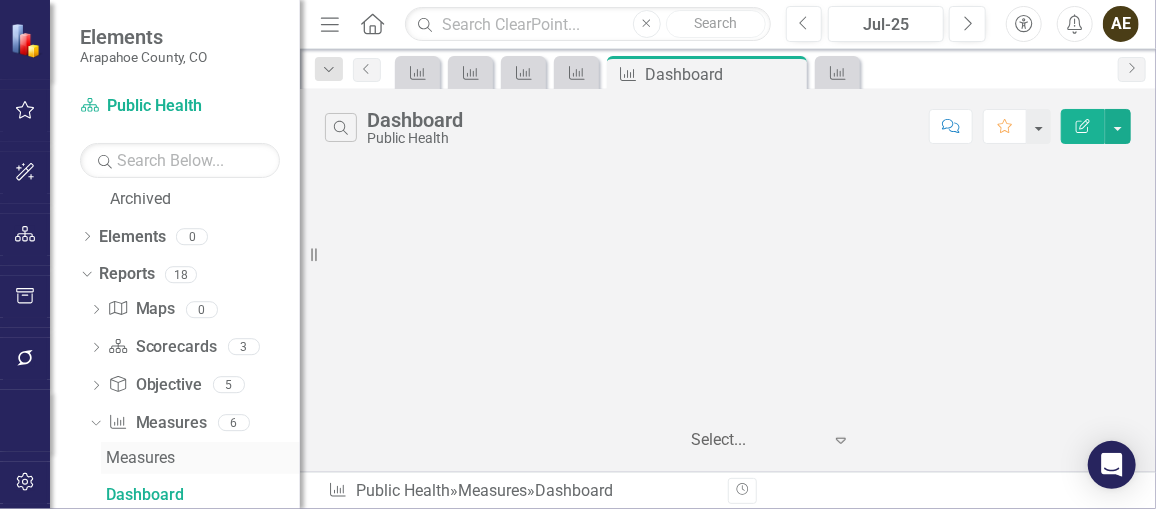 click on "Measures" at bounding box center (203, 458) 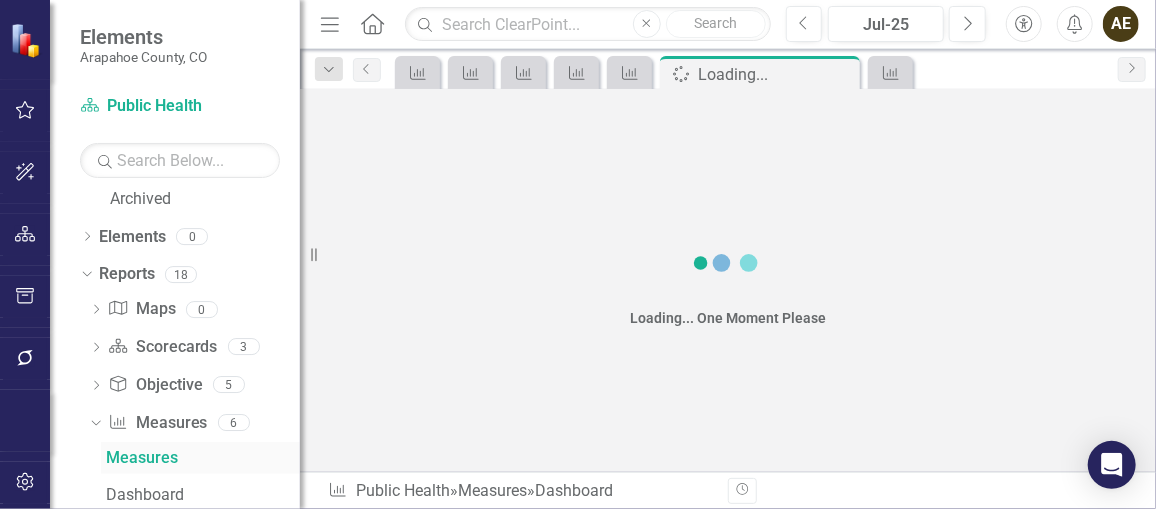 scroll, scrollTop: 541, scrollLeft: 0, axis: vertical 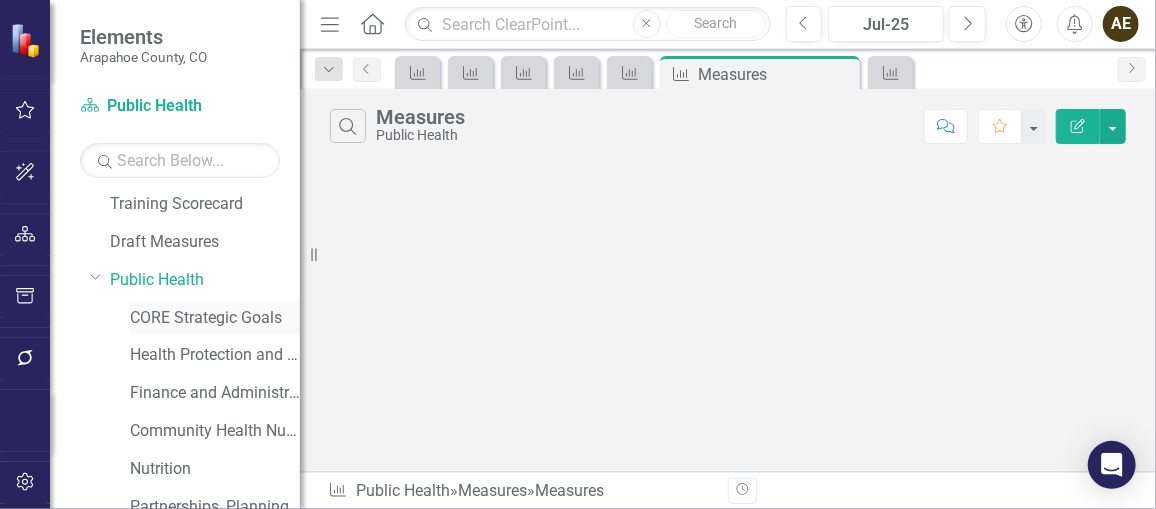click on "CORE Strategic Goals" at bounding box center (215, 318) 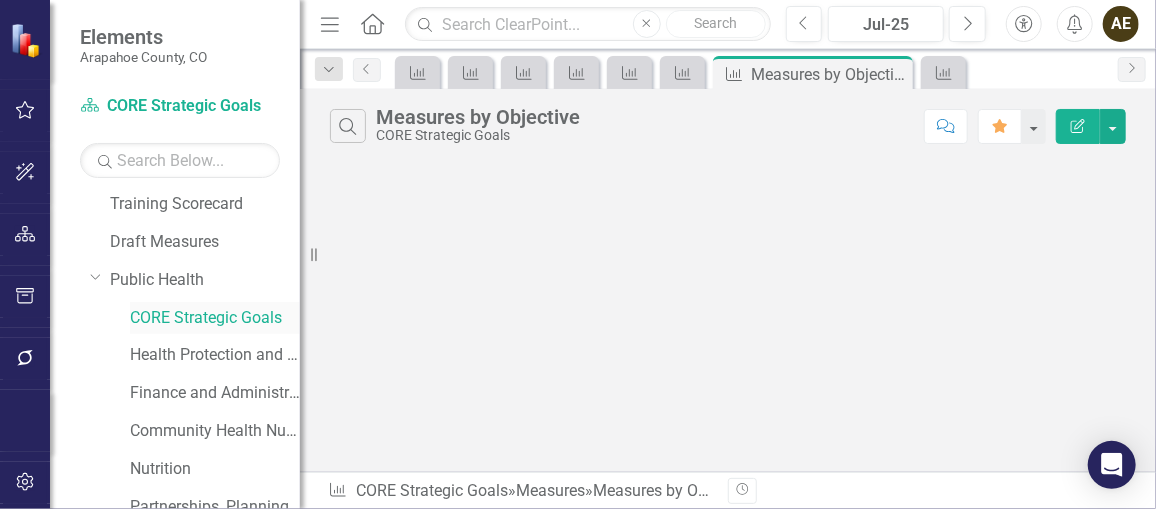 scroll, scrollTop: 449, scrollLeft: 0, axis: vertical 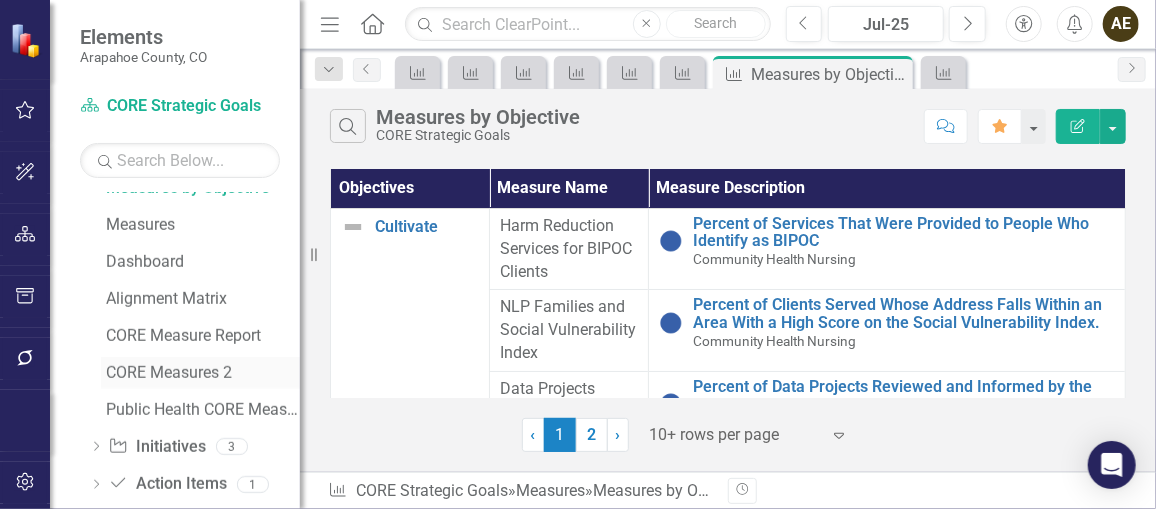 click on "CORE Measures 2" at bounding box center [203, 373] 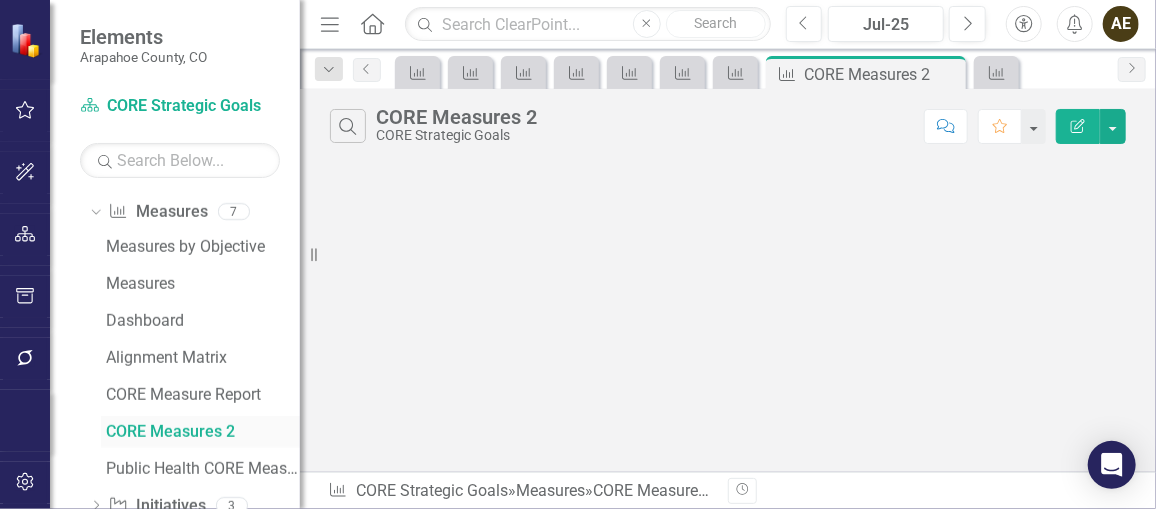 scroll, scrollTop: 727, scrollLeft: 0, axis: vertical 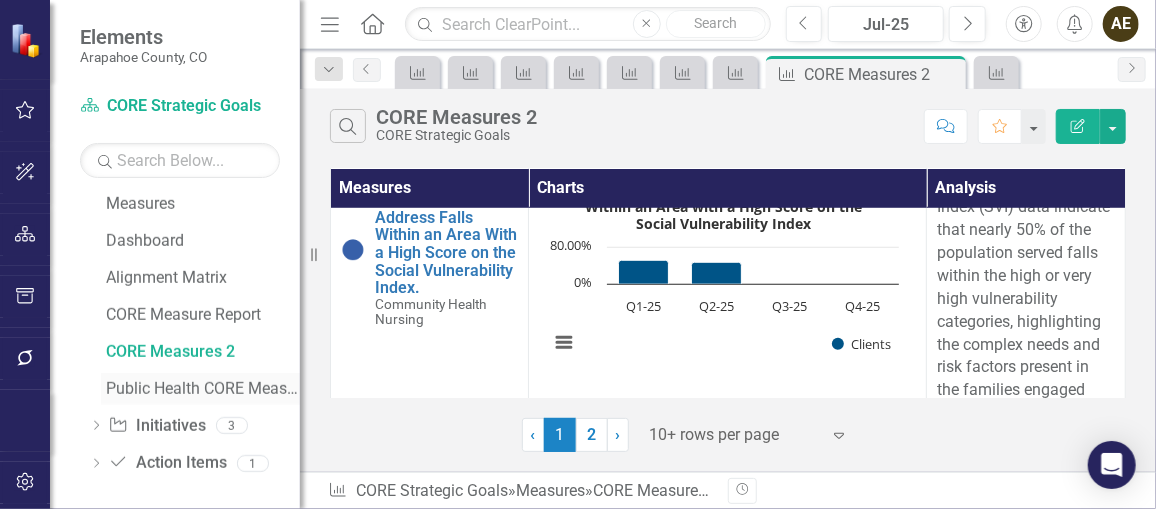 click on "Public Health CORE Measures Report" at bounding box center (203, 389) 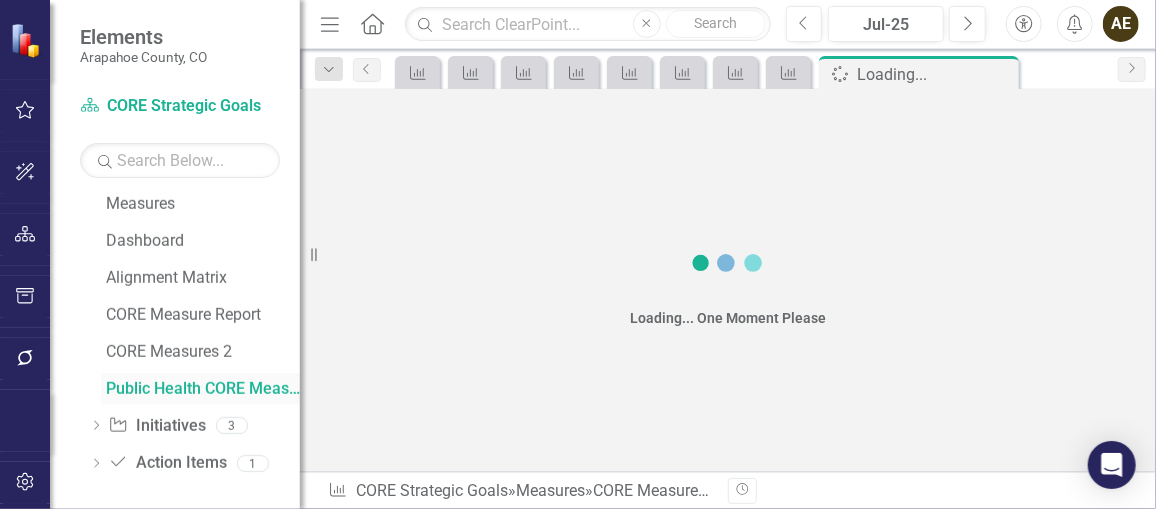 scroll, scrollTop: 764, scrollLeft: 0, axis: vertical 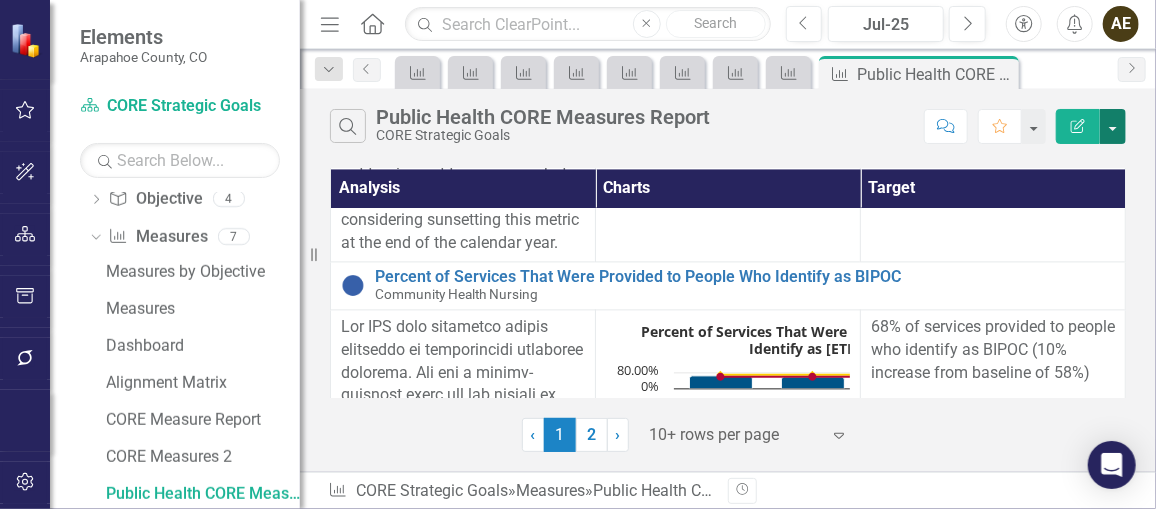 click at bounding box center [1113, 126] 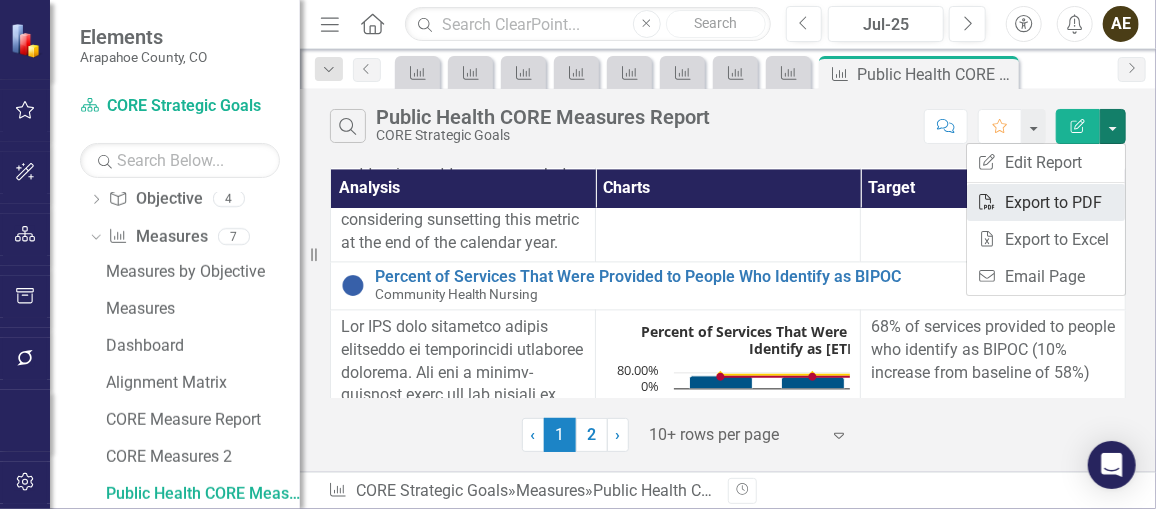 click on "PDF Export to PDF" at bounding box center [1046, 202] 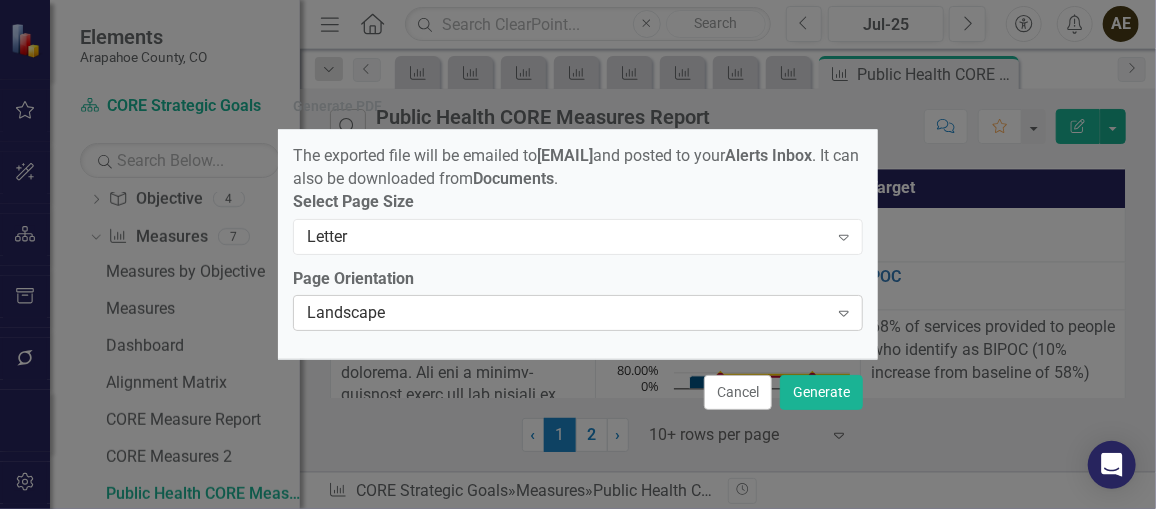 click on "Expand" 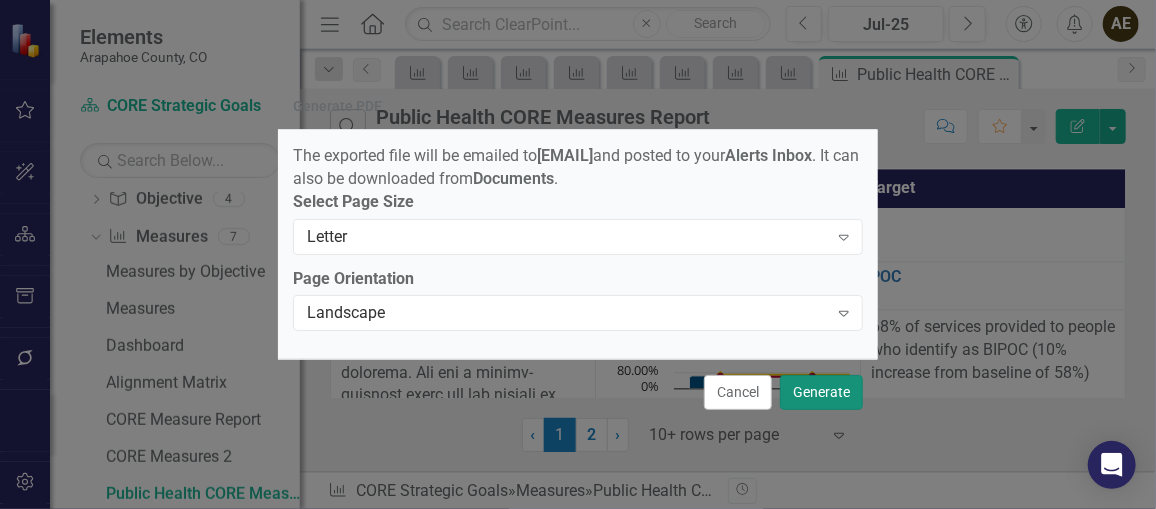 click on "Generate" at bounding box center (821, 392) 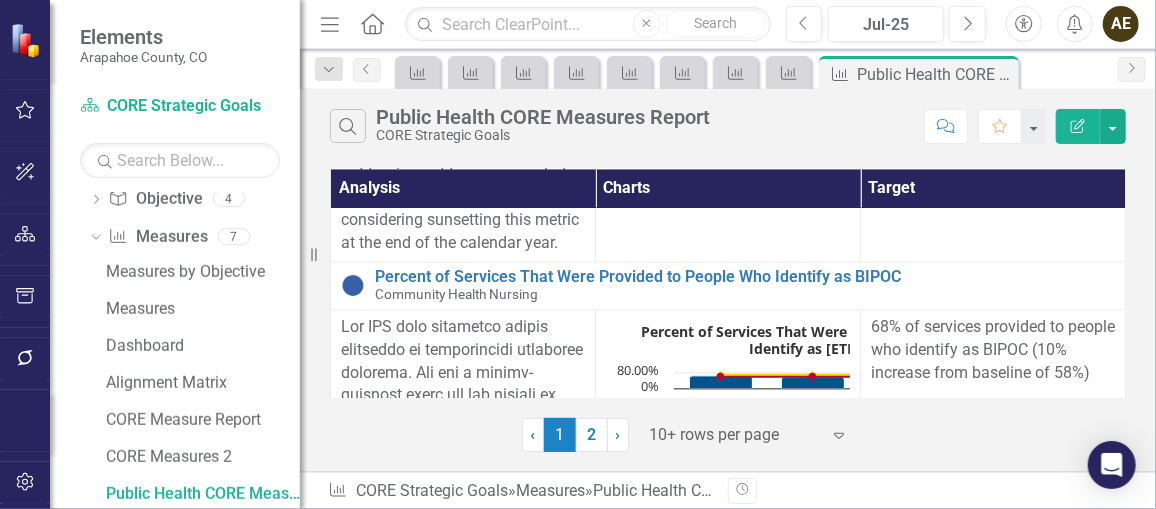 click on "Search Public Health CORE Measures Report  CORE Strategic Goals Comment Favorite Edit Report" at bounding box center (728, 121) 